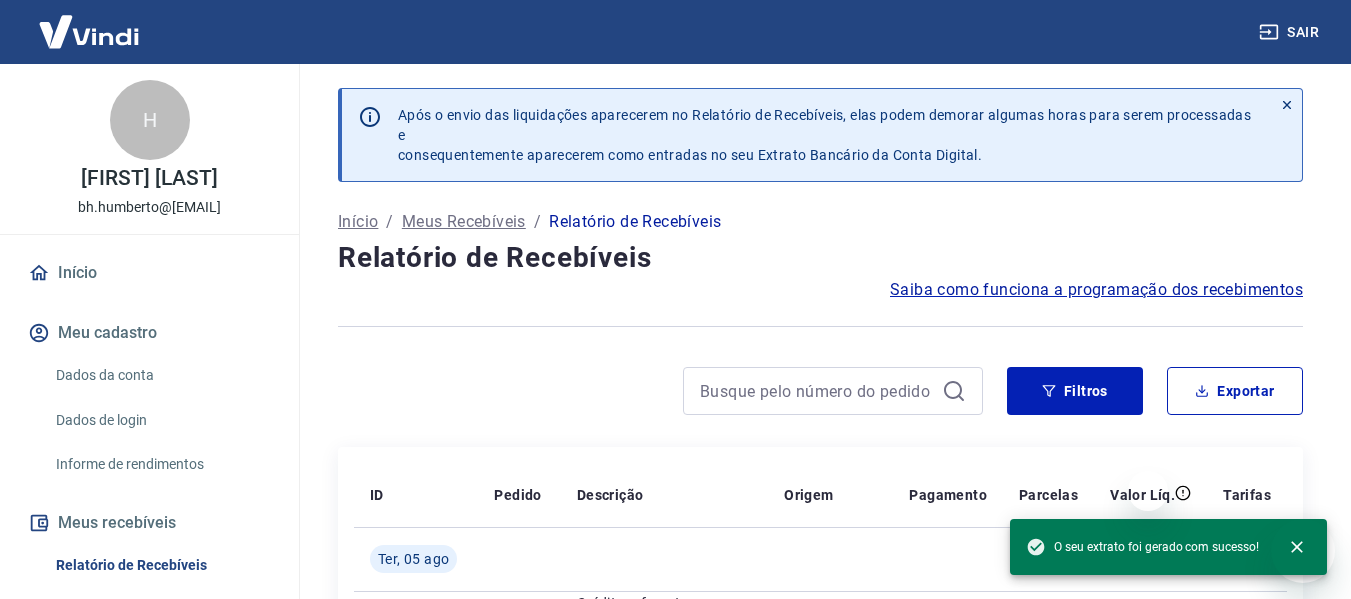 scroll, scrollTop: 0, scrollLeft: 0, axis: both 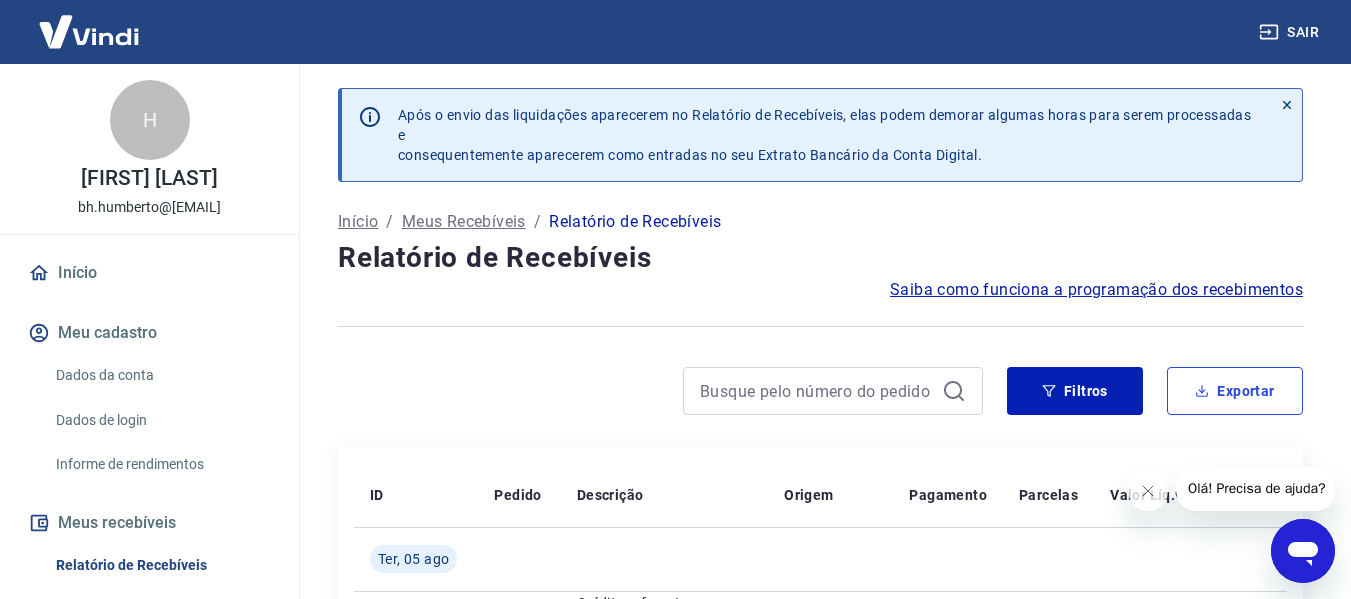 type 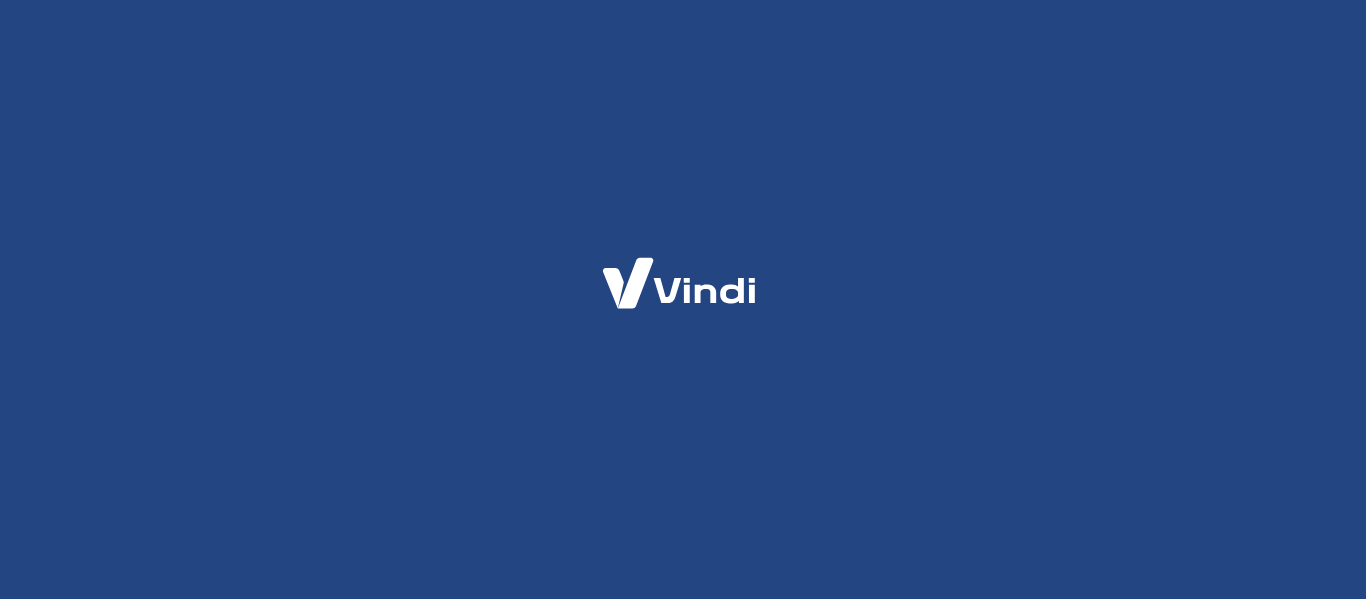 scroll, scrollTop: 0, scrollLeft: 0, axis: both 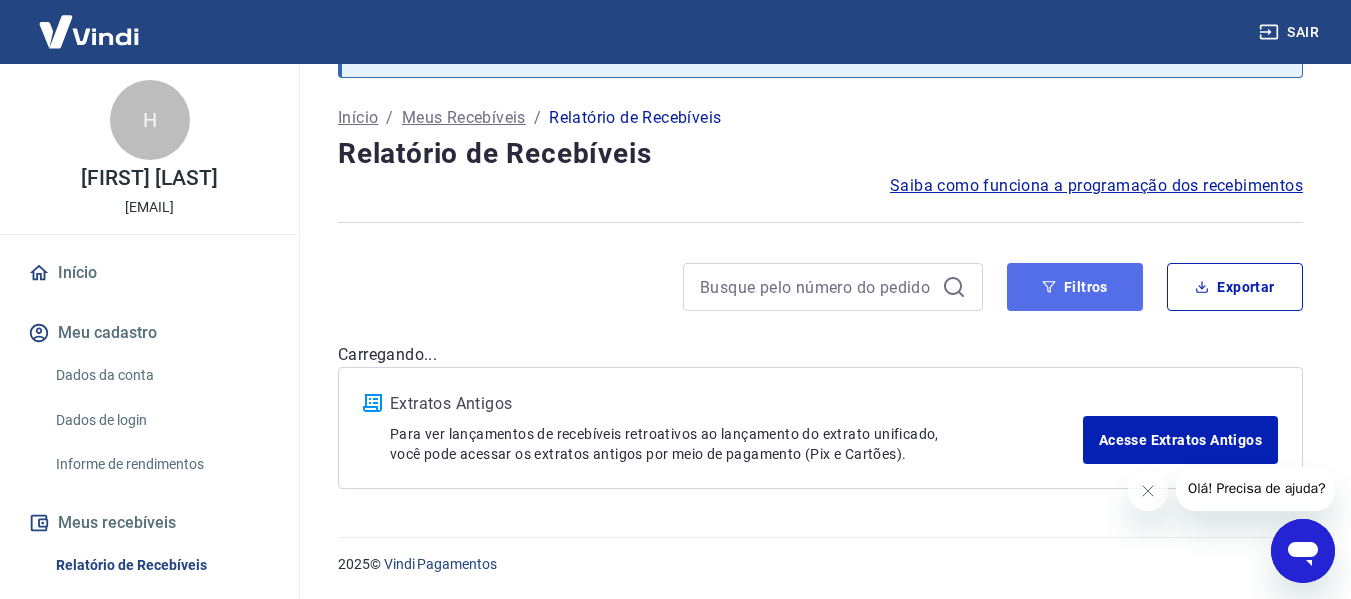 type 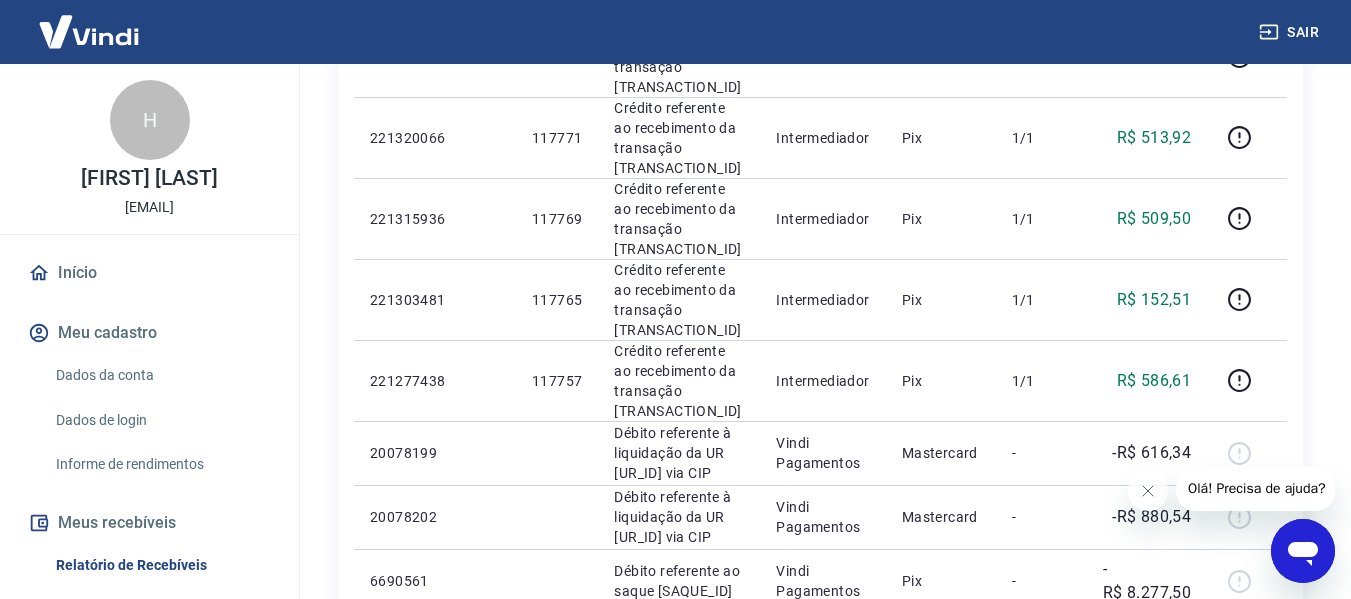 click on "Após o envio das liquidações aparecerem no Relatório de Recebíveis, elas podem demorar algumas horas para serem processadas e consequentemente aparecerem como entradas no seu Extrato Bancário da Conta Digital. Início / Meus Recebíveis / Relatório de Recebíveis Relatório de Recebíveis Saiba como funciona a programação dos recebimentos Saiba como funciona a programação dos recebimentos Filtros Exportar Filtros Período Selecione um período Período personalizado Forma de Pagamento Selecione uma forma de pagamento Tipo de Movimentação Selecione um tipo de movimentação Aplicar filtros ID Pedido Descrição Origem Pagamento Parcelas Valor Líq. Tarifas Ter, 05 ago [TRANSACTION_ID] Crédito referente ao recebimento da transação [TRANSACTION_ID] Intermediador Pix 1/1 R$ 47,20 [TRANSACTION_ID] Crédito referente ao recebimento da transação [TRANSACTION_ID] Intermediador Pix 1/1 R$ 513,92 [TRANSACTION_ID] Crédito referente ao recebimento da transação [TRANSACTION_ID] Intermediador Pix 1/1 R$ 509,50 [TRANSACTION_ID]" at bounding box center (820, 436) 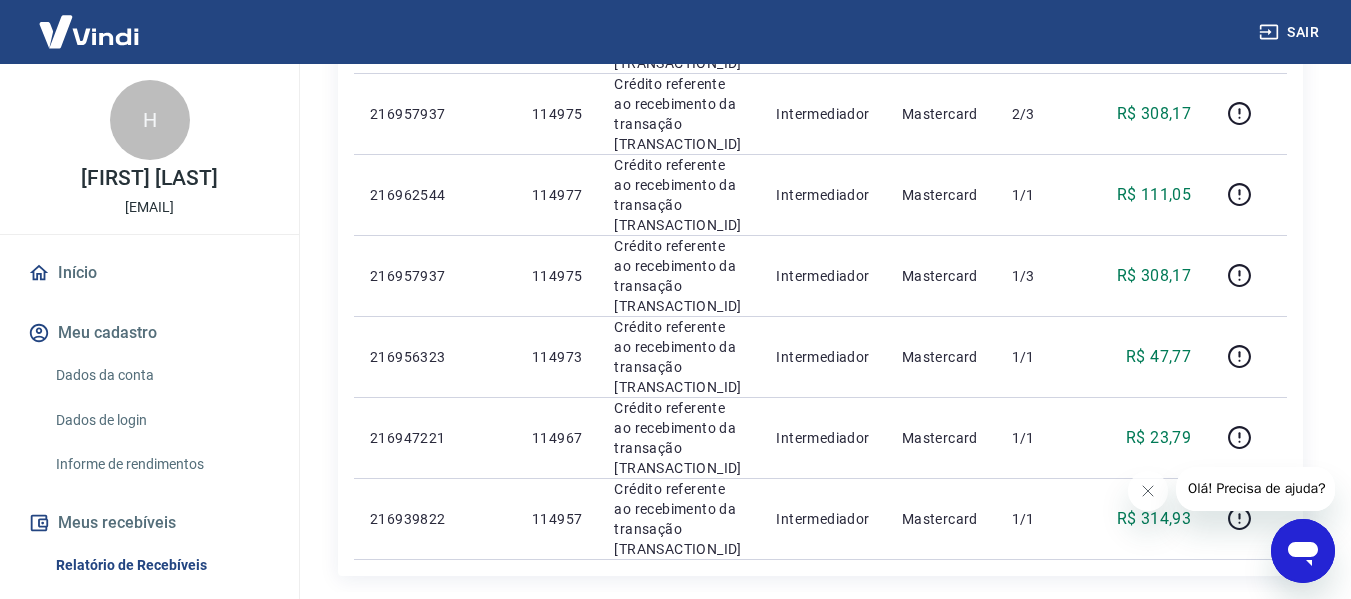 scroll, scrollTop: 2045, scrollLeft: 0, axis: vertical 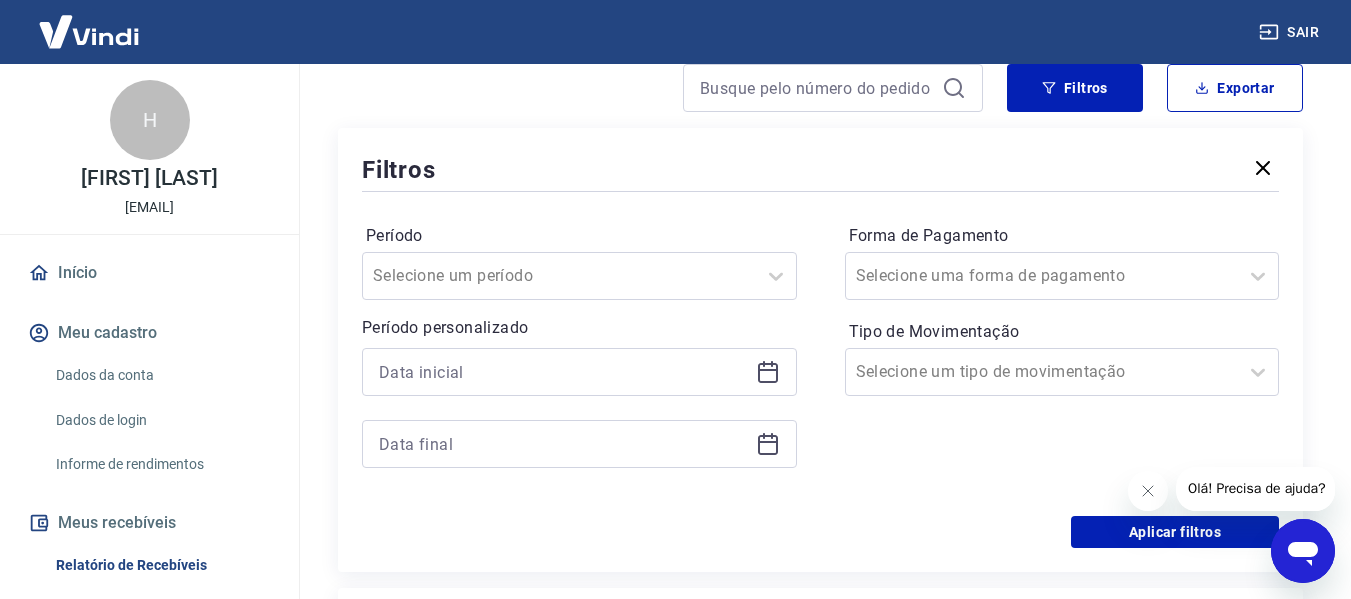 click 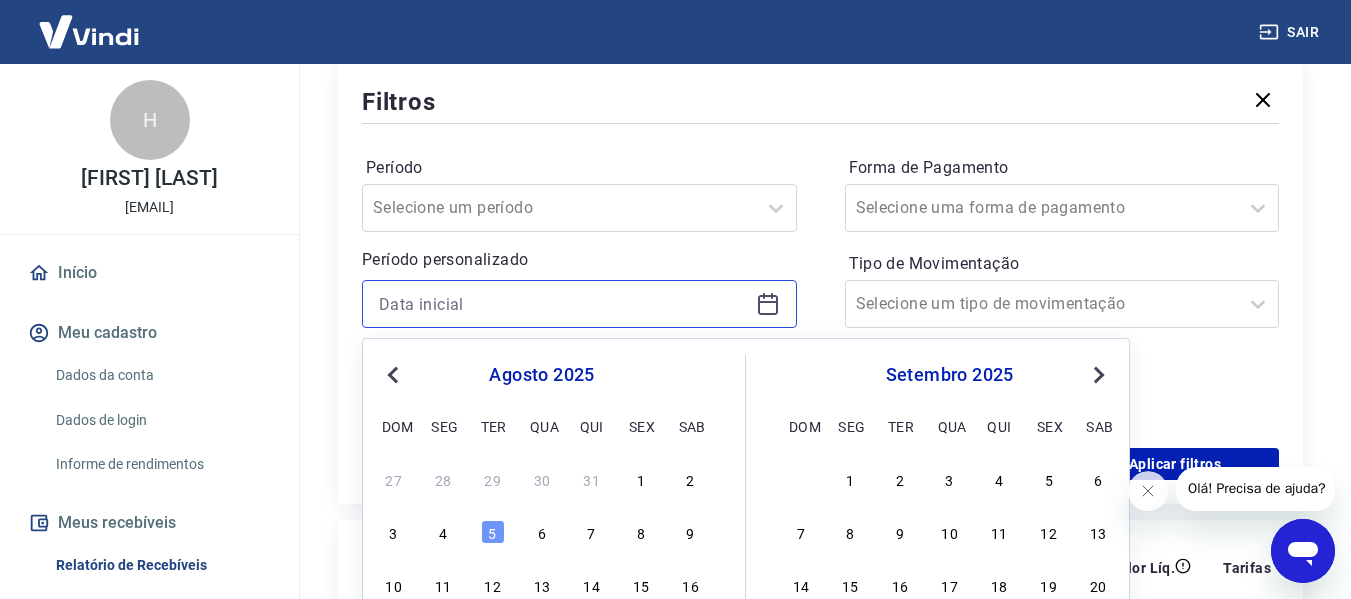 scroll, scrollTop: 403, scrollLeft: 0, axis: vertical 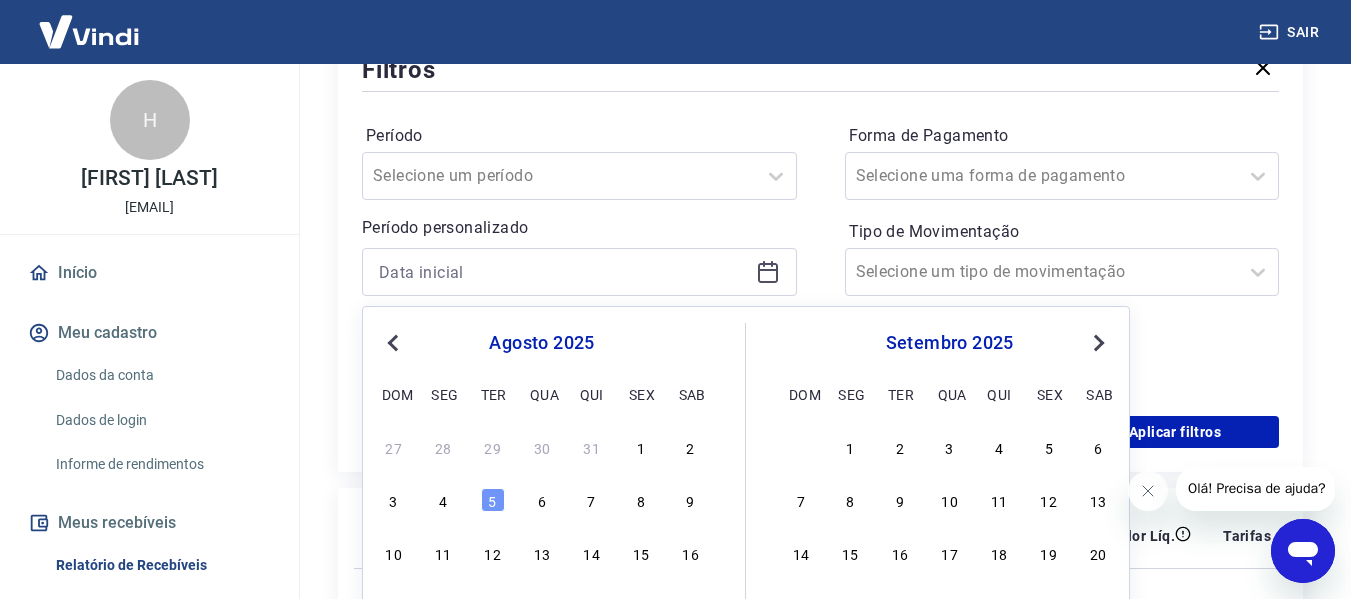 drag, startPoint x: 491, startPoint y: 496, endPoint x: 461, endPoint y: 462, distance: 45.343136 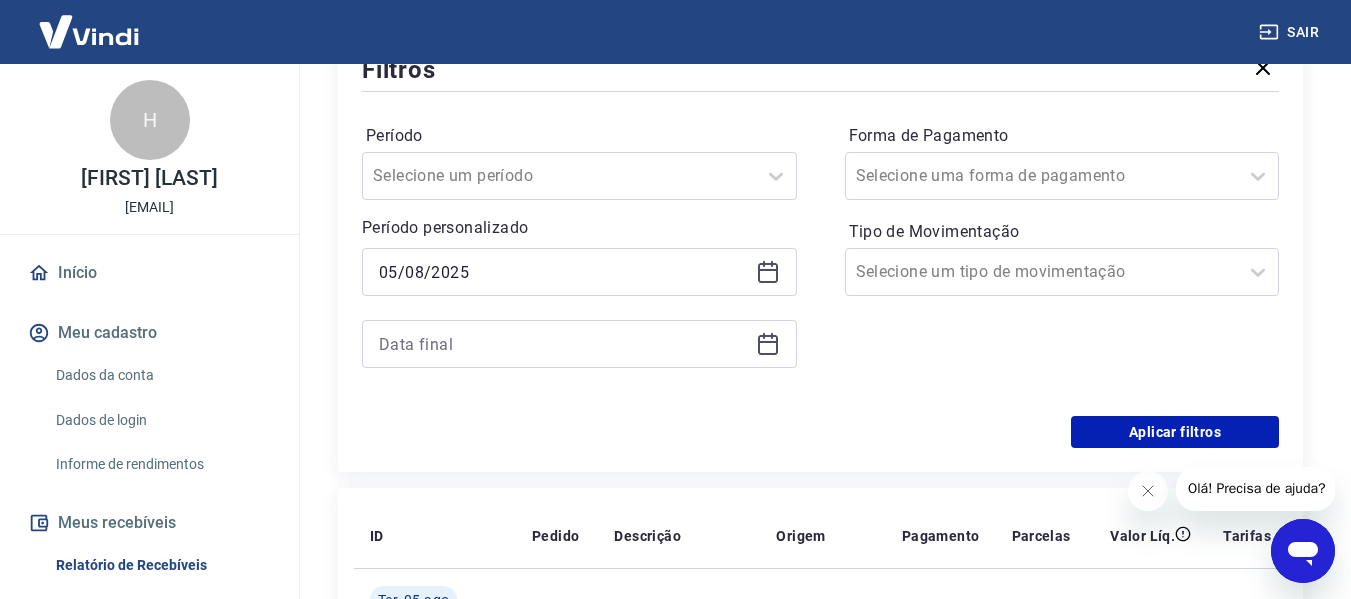 click 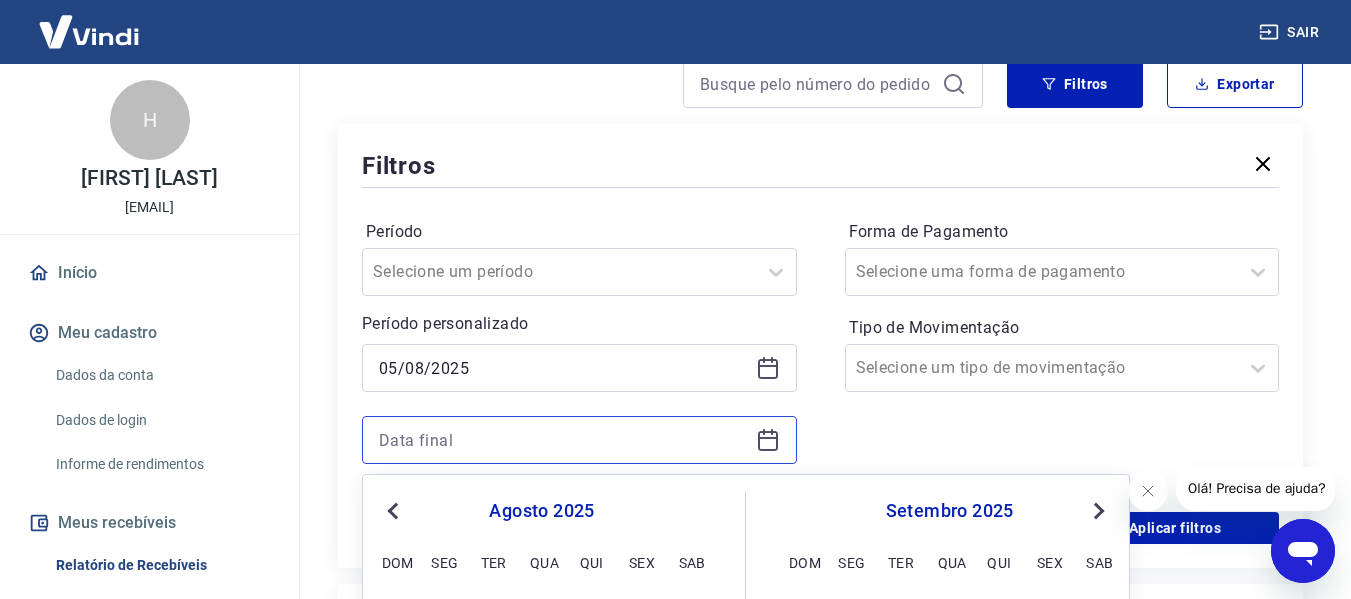 scroll, scrollTop: 303, scrollLeft: 0, axis: vertical 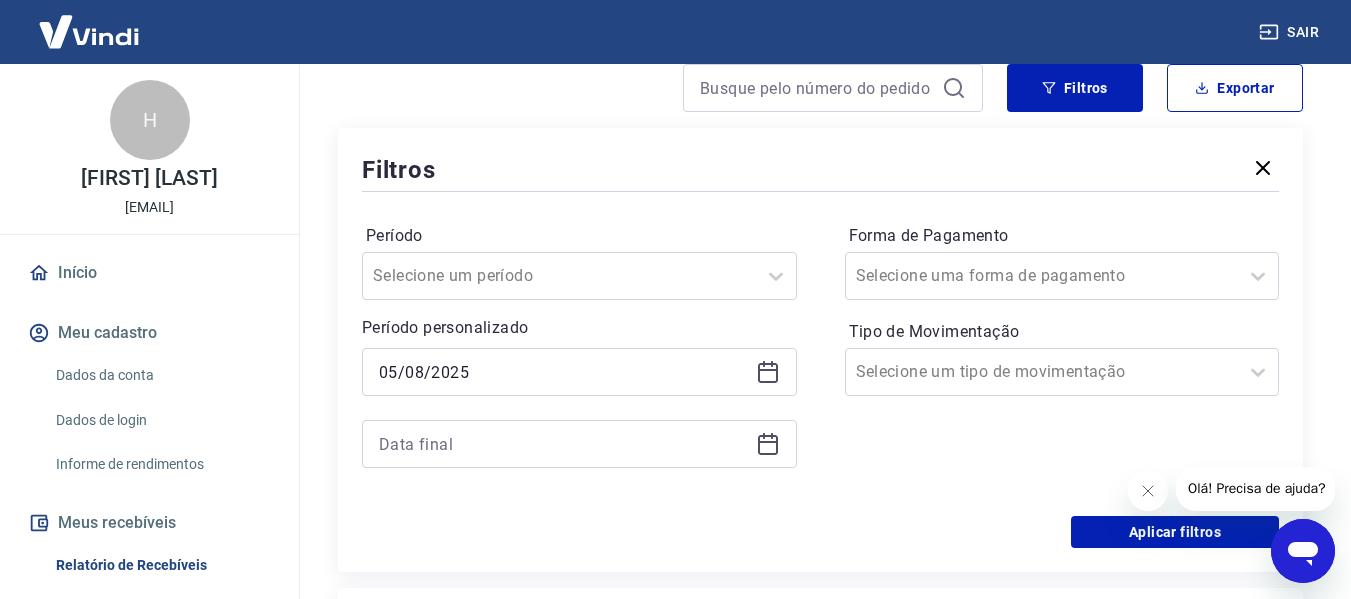 click 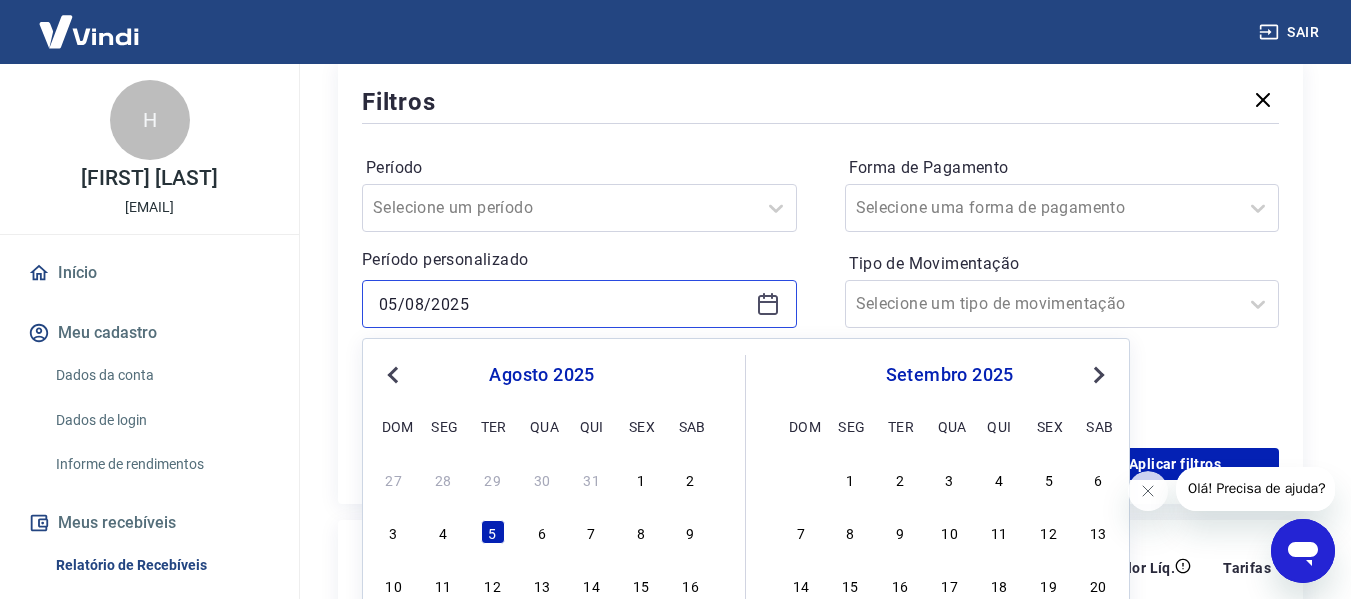 scroll, scrollTop: 403, scrollLeft: 0, axis: vertical 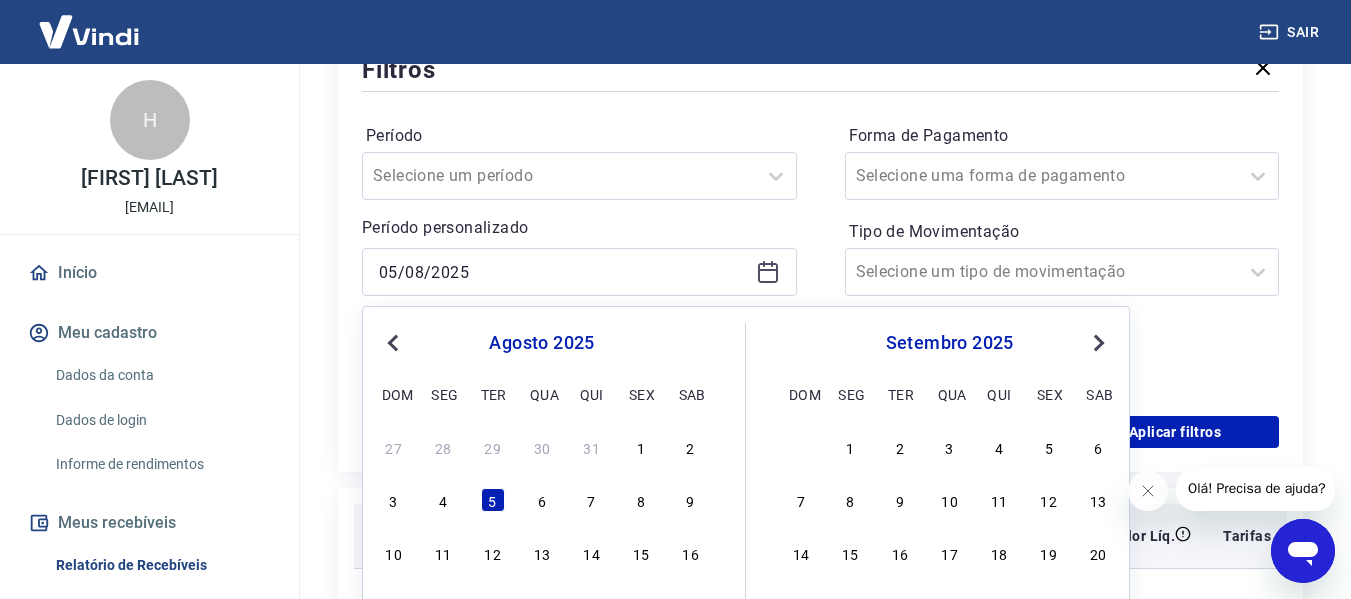 click on "4" at bounding box center (443, 500) 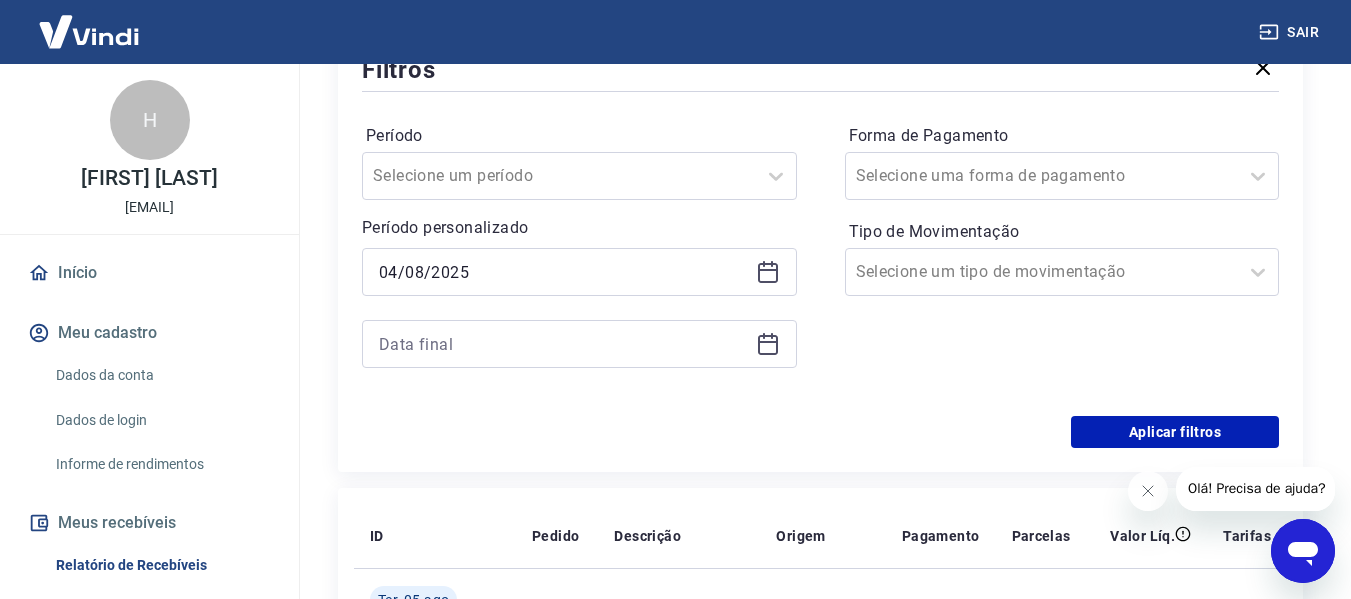 click 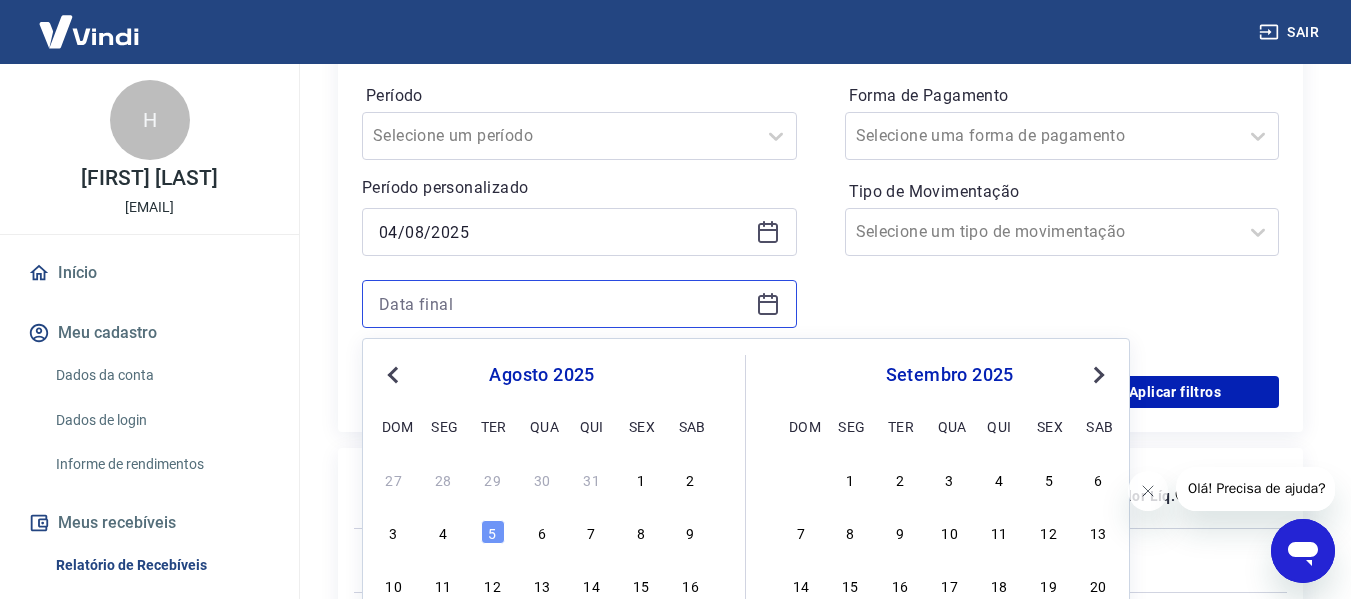 scroll, scrollTop: 503, scrollLeft: 0, axis: vertical 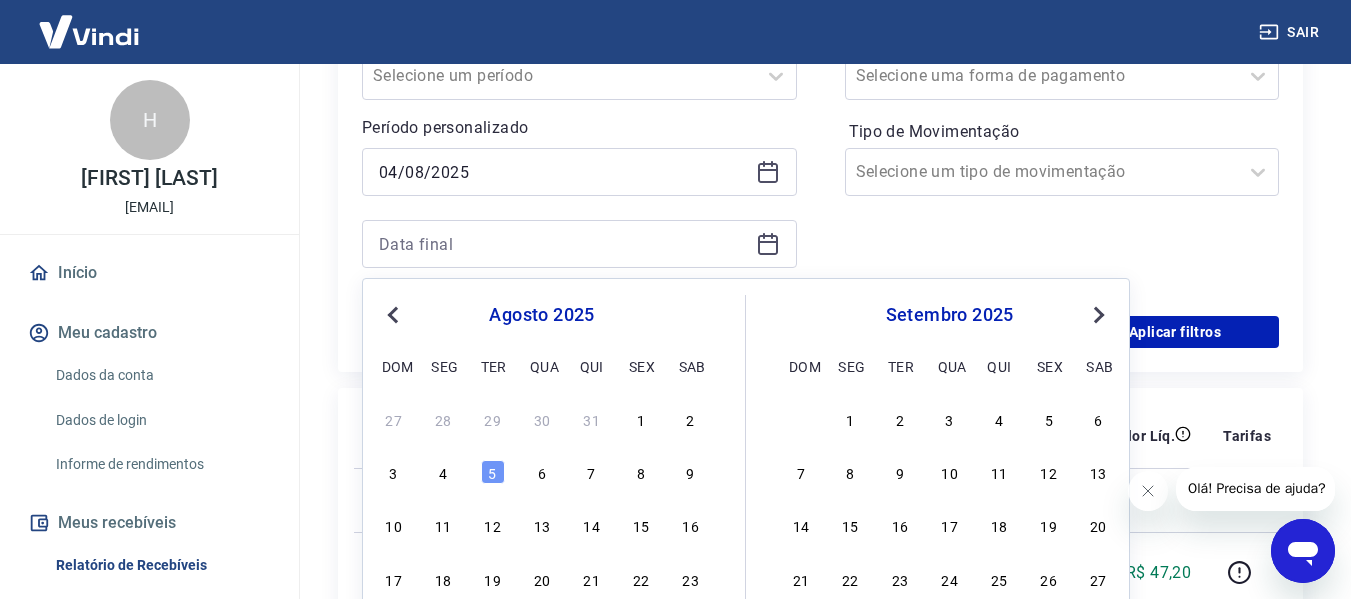 click on "3 4 5 6 7 8 9" at bounding box center (542, 472) 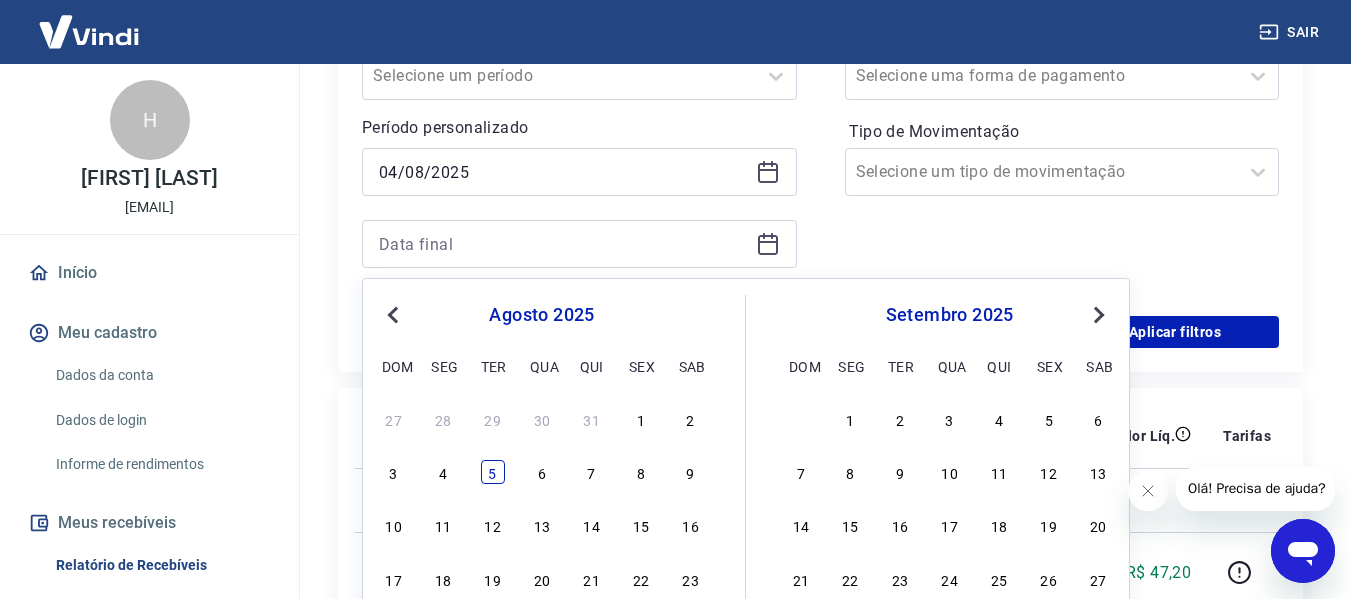 click on "5" at bounding box center [493, 472] 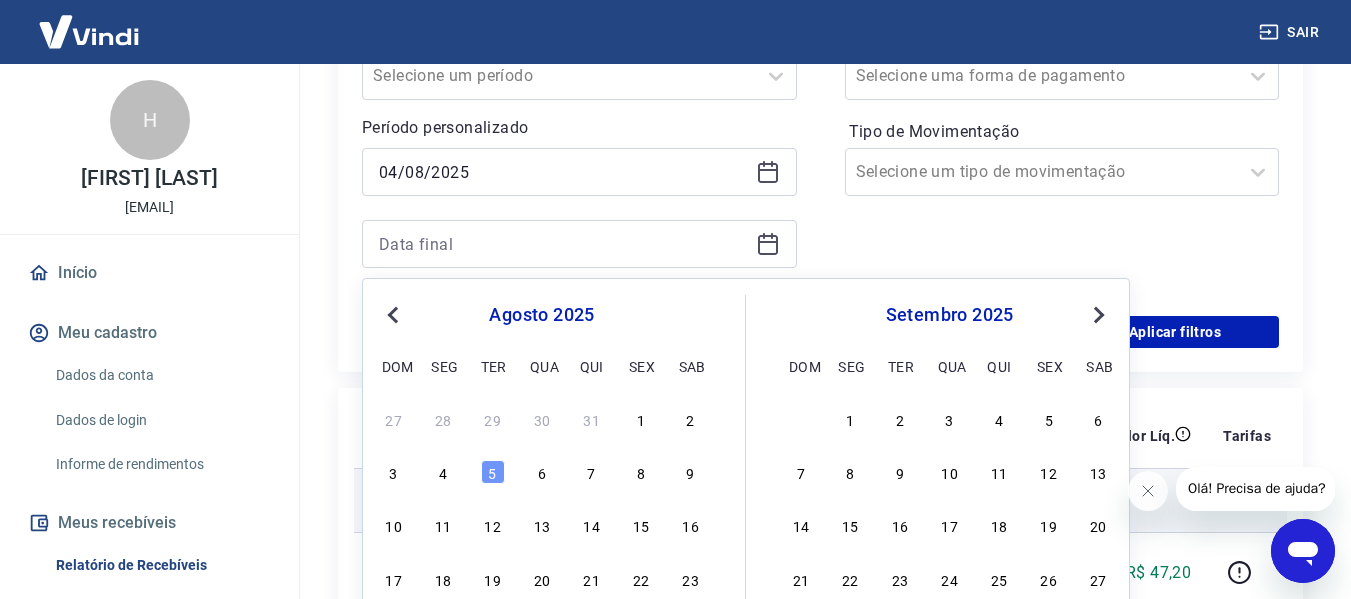 type on "05/08/2025" 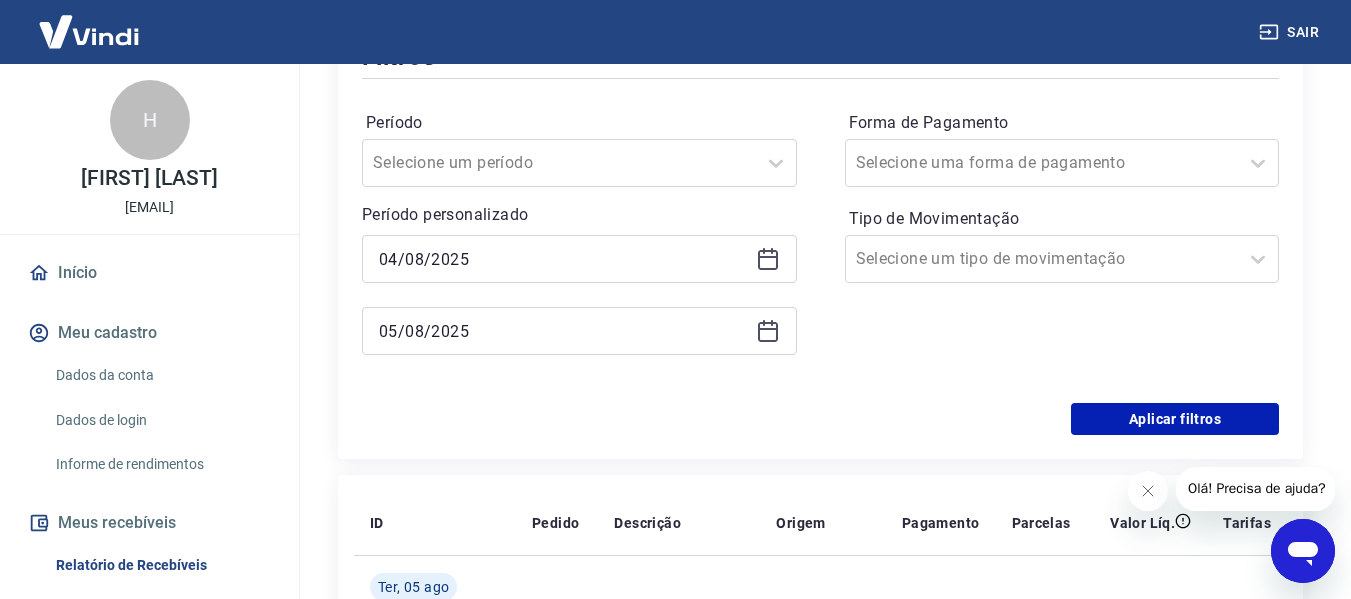 scroll, scrollTop: 303, scrollLeft: 0, axis: vertical 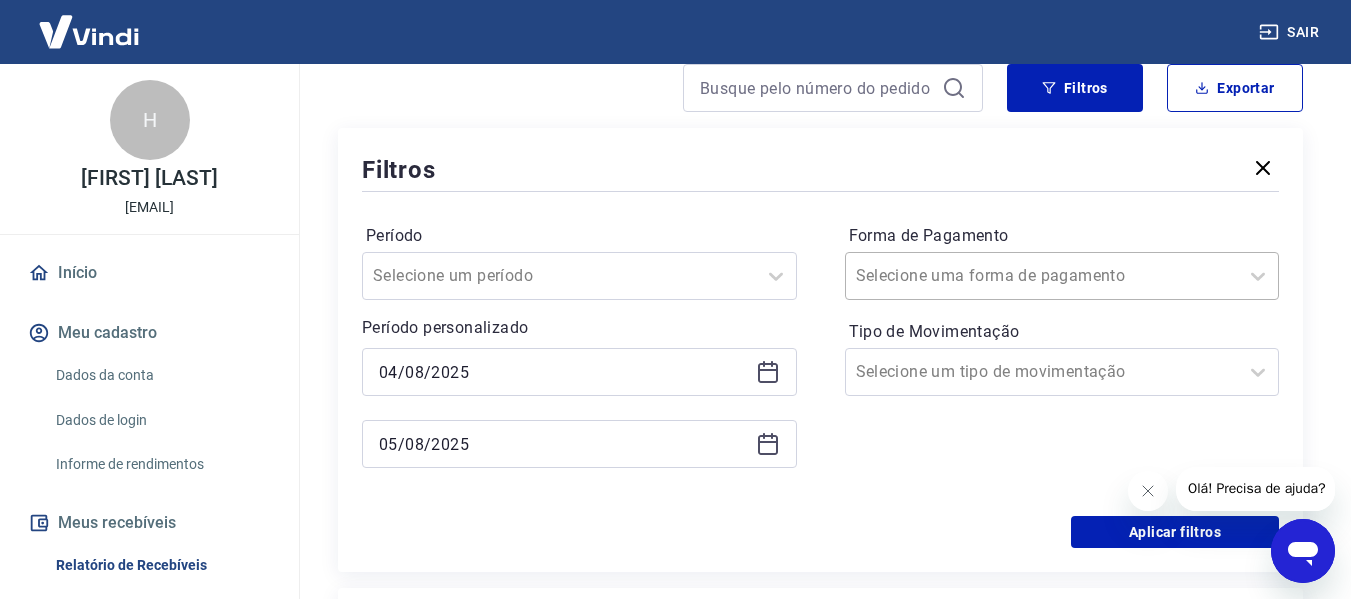 click at bounding box center [1042, 276] 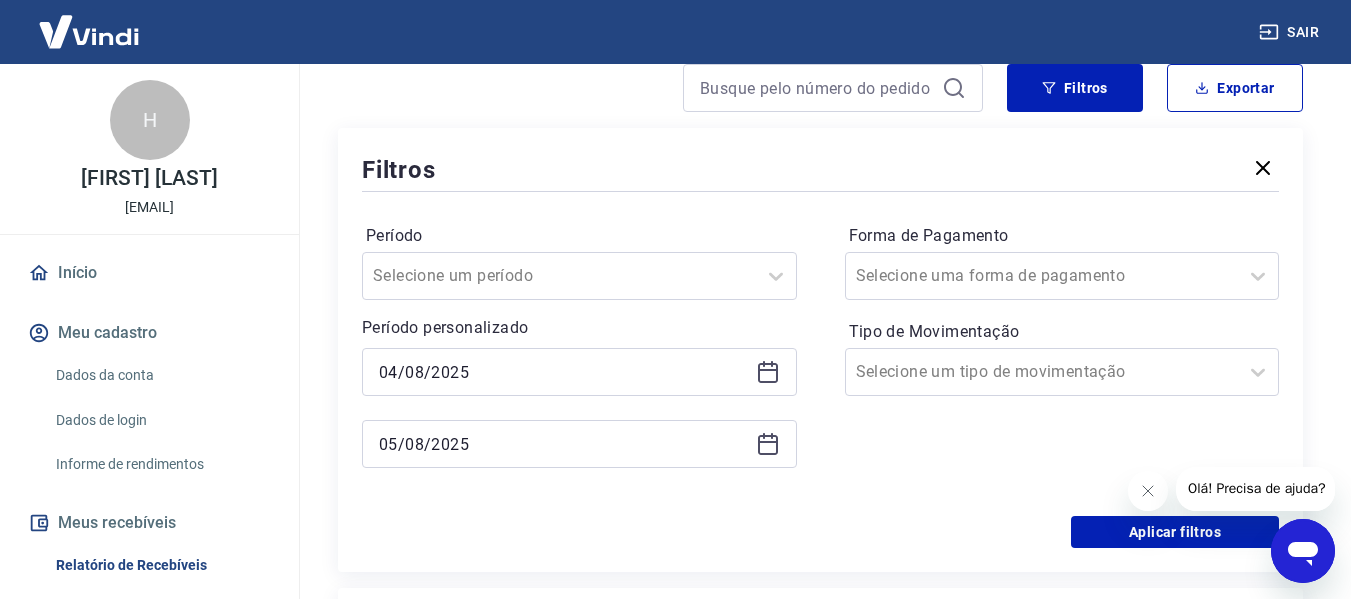 click on "Período Selecione um período Período personalizado Selected date: segunda-feira, 4 de agosto de 2025 04/08/2025 Selected date: terça-feira, 5 de agosto de 2025 05/08/2025 Forma de Pagamento Selecione uma forma de pagamento Tipo de Movimentação Selecione um tipo de movimentação" at bounding box center [820, 356] 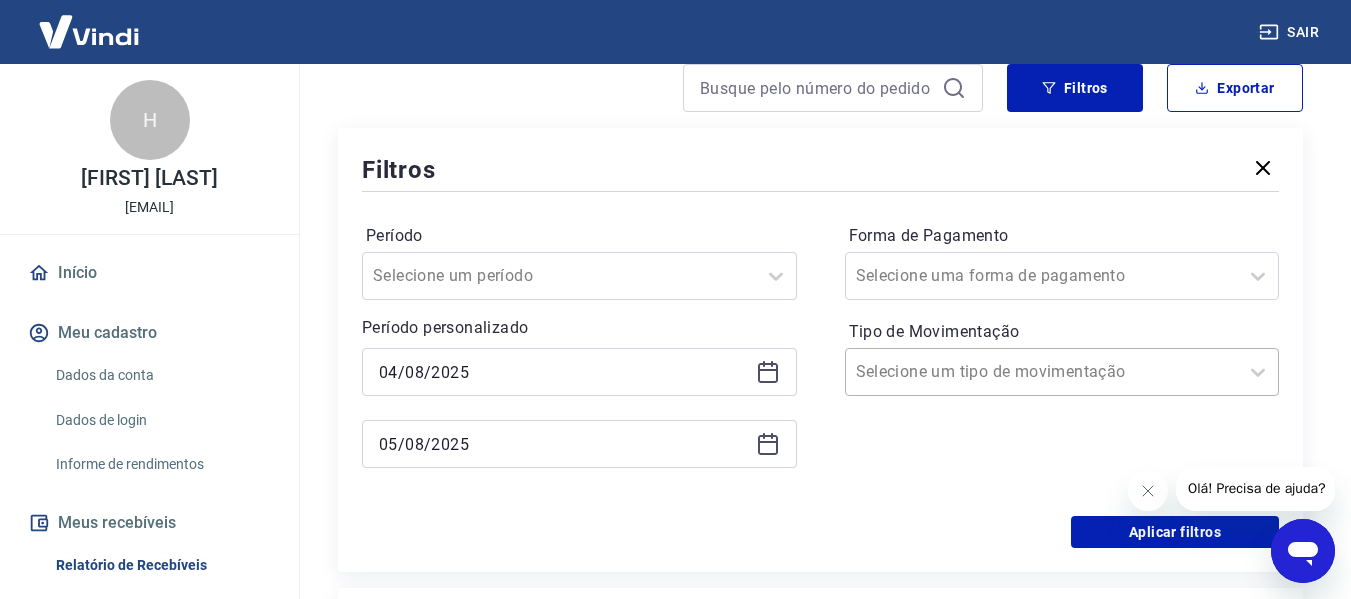 click on "Tipo de Movimentação" at bounding box center [957, 372] 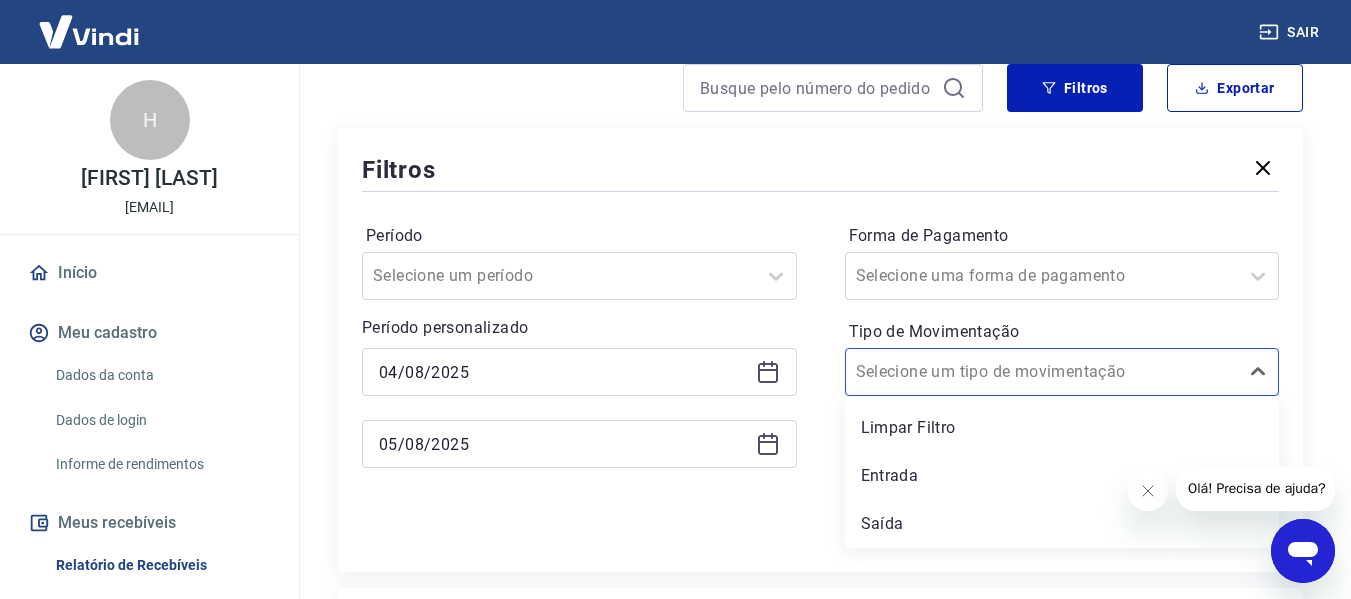 click on "Período Selecione um período Período personalizado Selected date: segunda-feira, 4 de agosto de 2025 04/08/2025 Selected date: terça-feira, 5 de agosto de 2025 05/08/2025 Forma de Pagamento Selecione uma forma de pagamento Tipo de Movimentação option Entrada focused, 2 of 3. 3 results available. Use Up and Down to choose options, press Enter to select the currently focused option, press Escape to exit the menu, press Tab to select the option and exit the menu. Selecione um tipo de movimentação Limpar Filtro Entrada Saída" at bounding box center [820, 356] 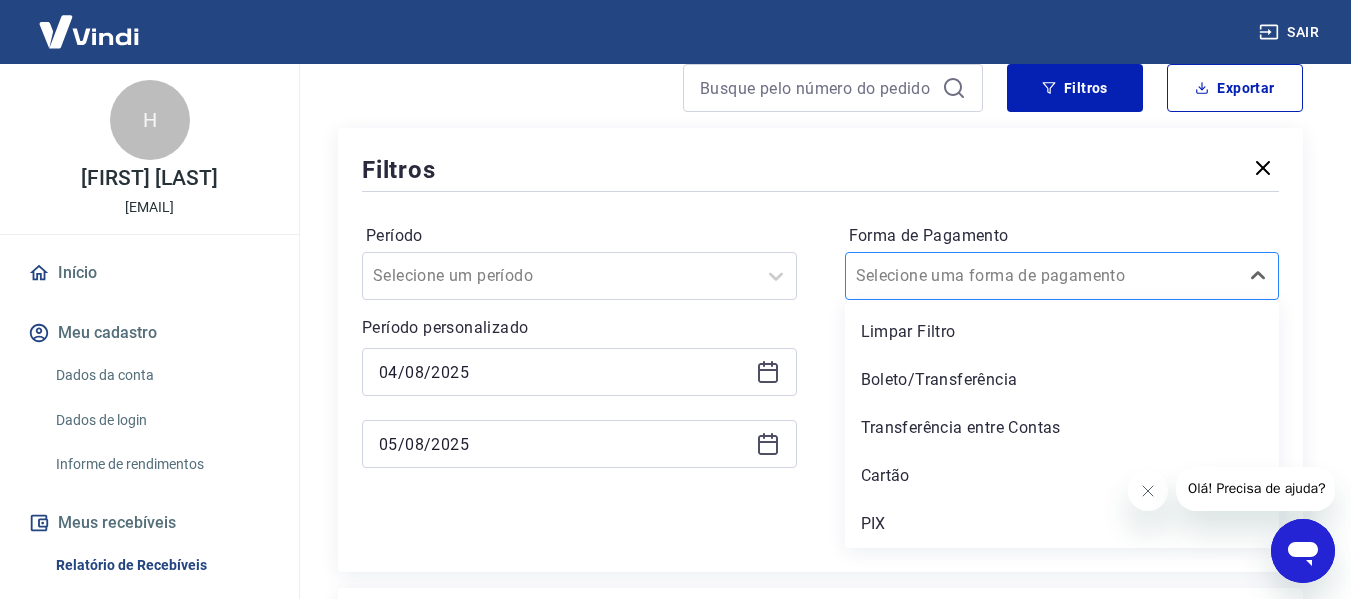 click on "Forma de Pagamento" at bounding box center (957, 276) 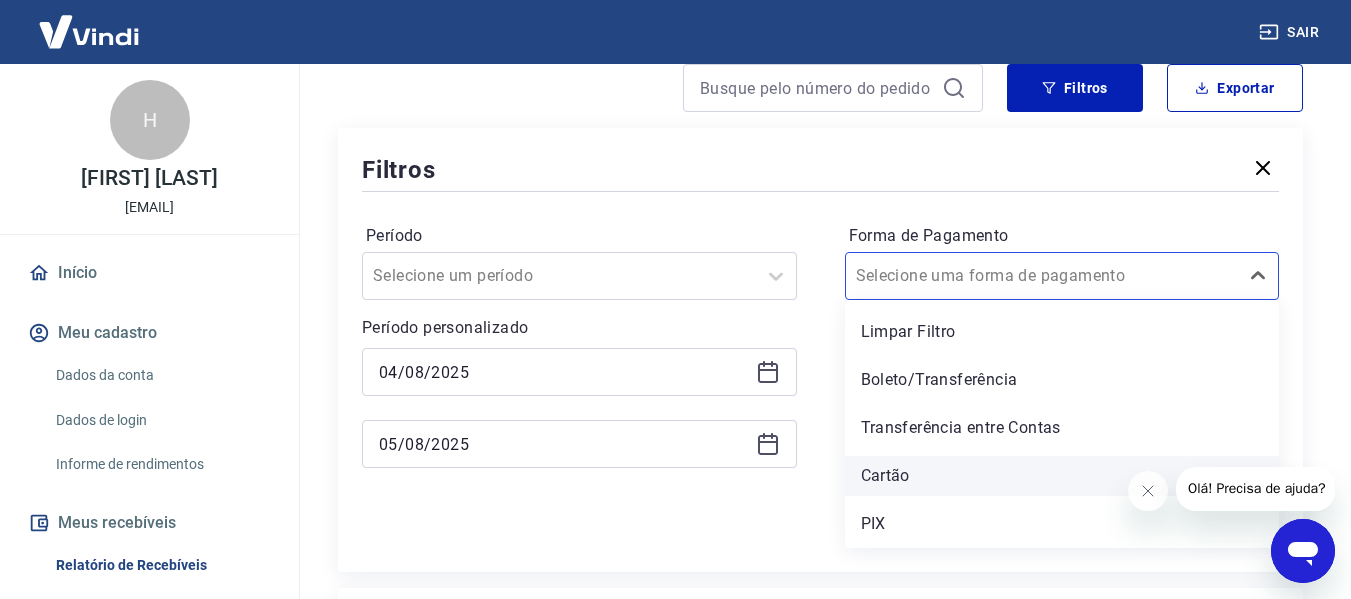 click on "Cartão" at bounding box center (1062, 476) 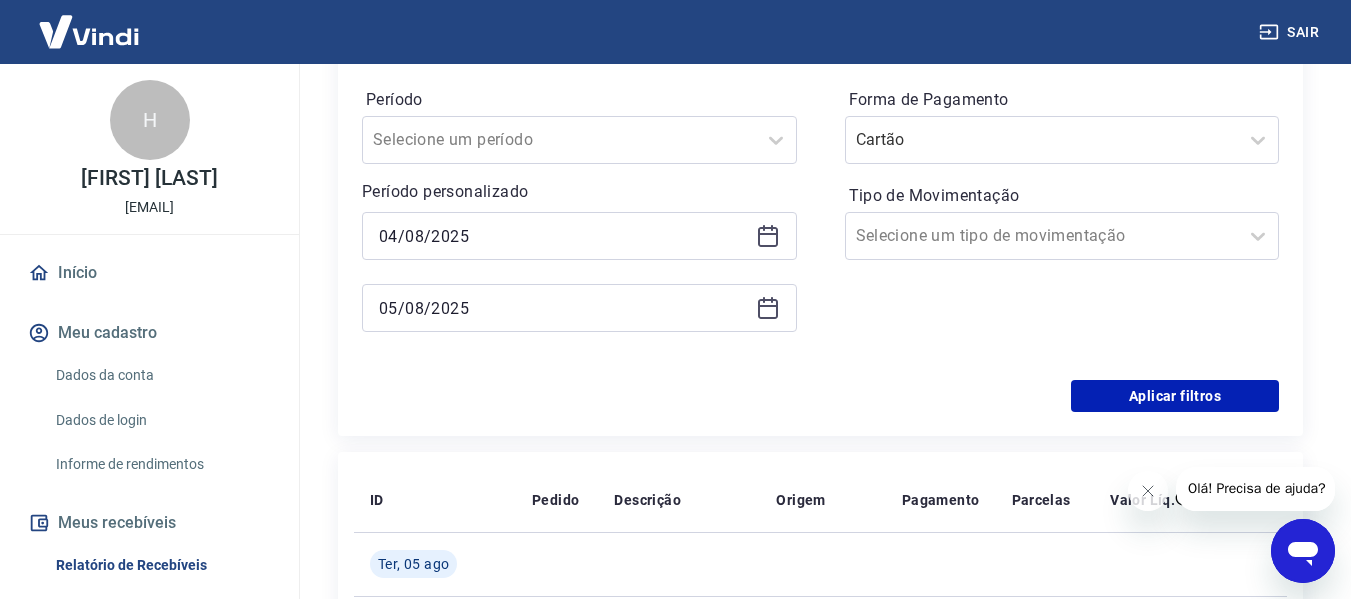 scroll, scrollTop: 403, scrollLeft: 0, axis: vertical 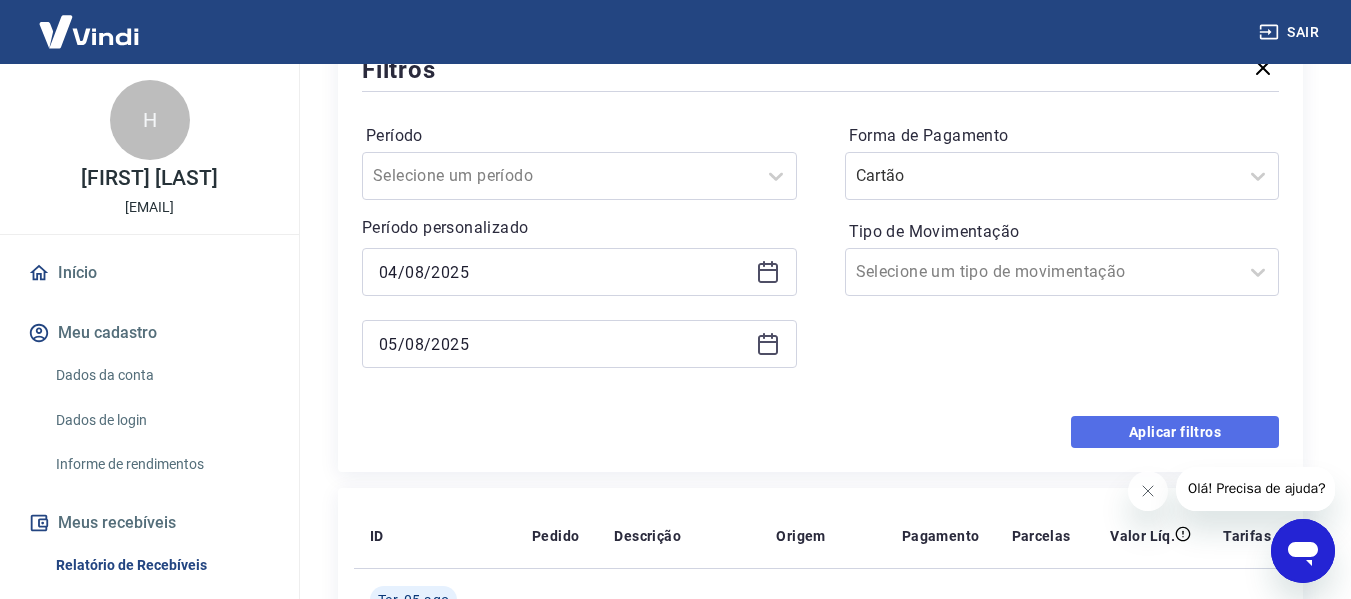 click on "Aplicar filtros" at bounding box center [1175, 432] 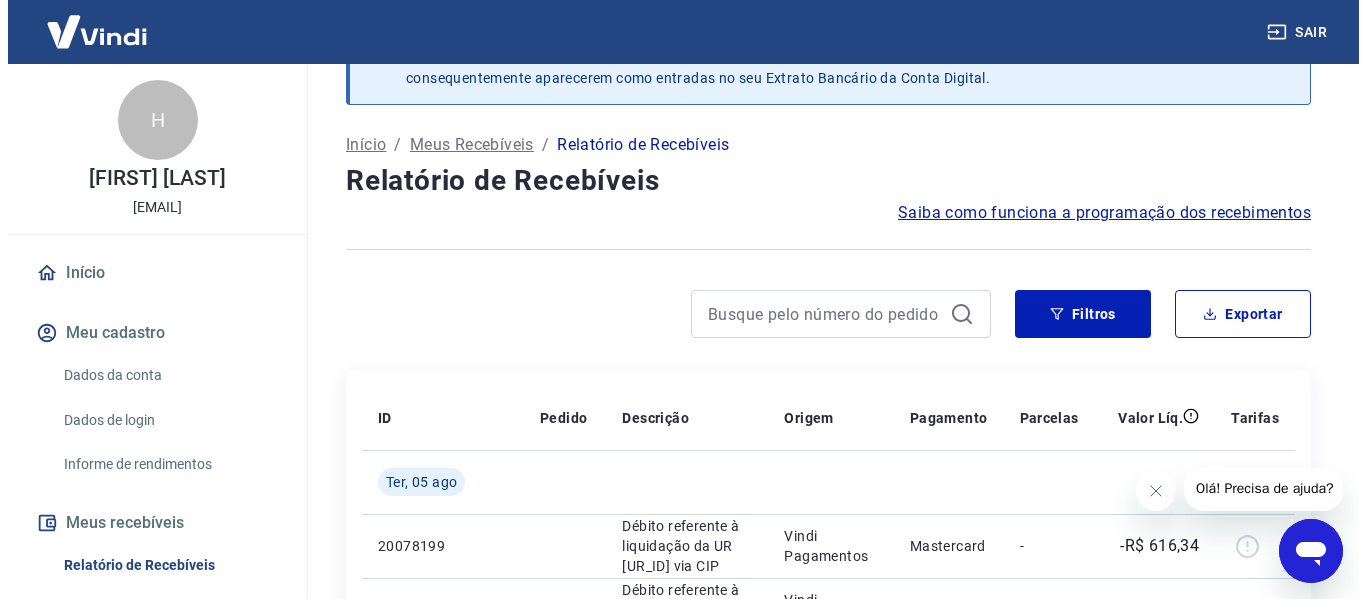 scroll, scrollTop: 65, scrollLeft: 0, axis: vertical 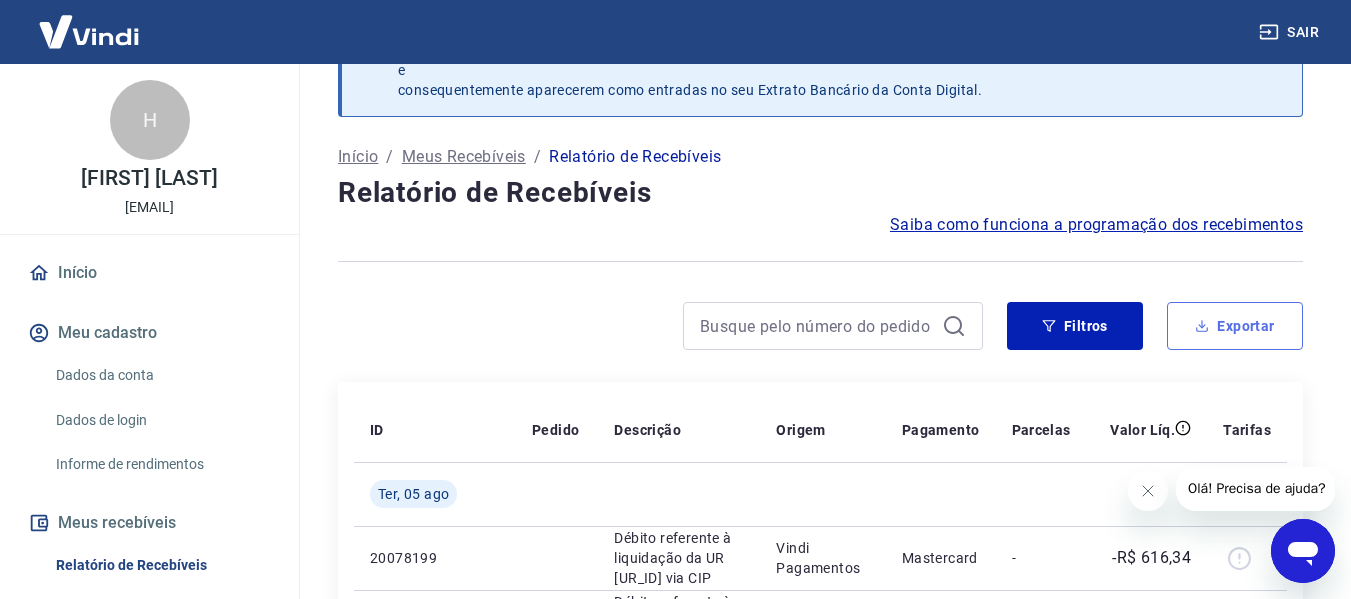 click on "Exportar" at bounding box center [1235, 326] 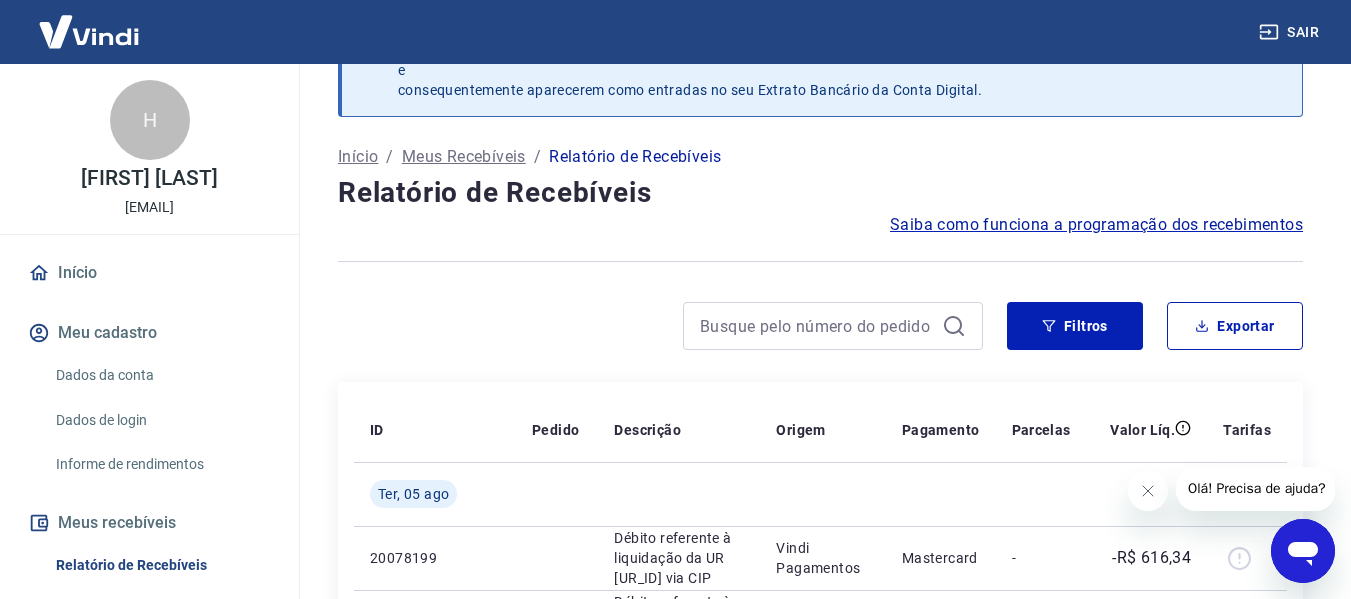type on "04/08/2025" 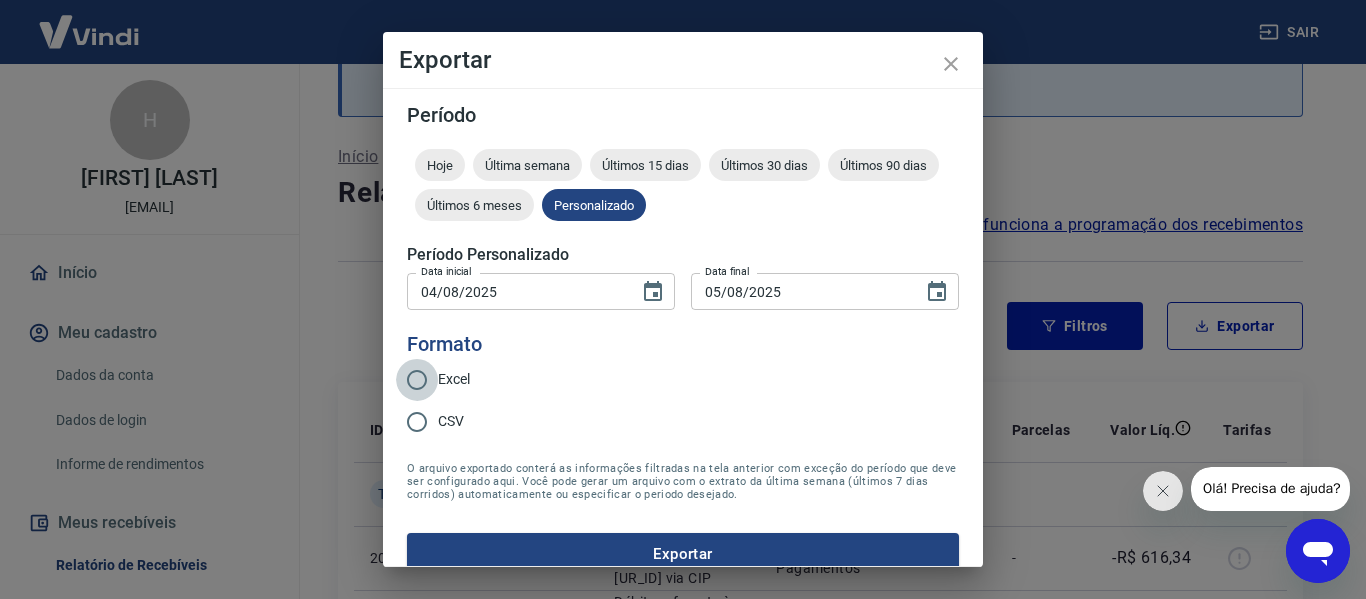 click on "Excel" at bounding box center [417, 380] 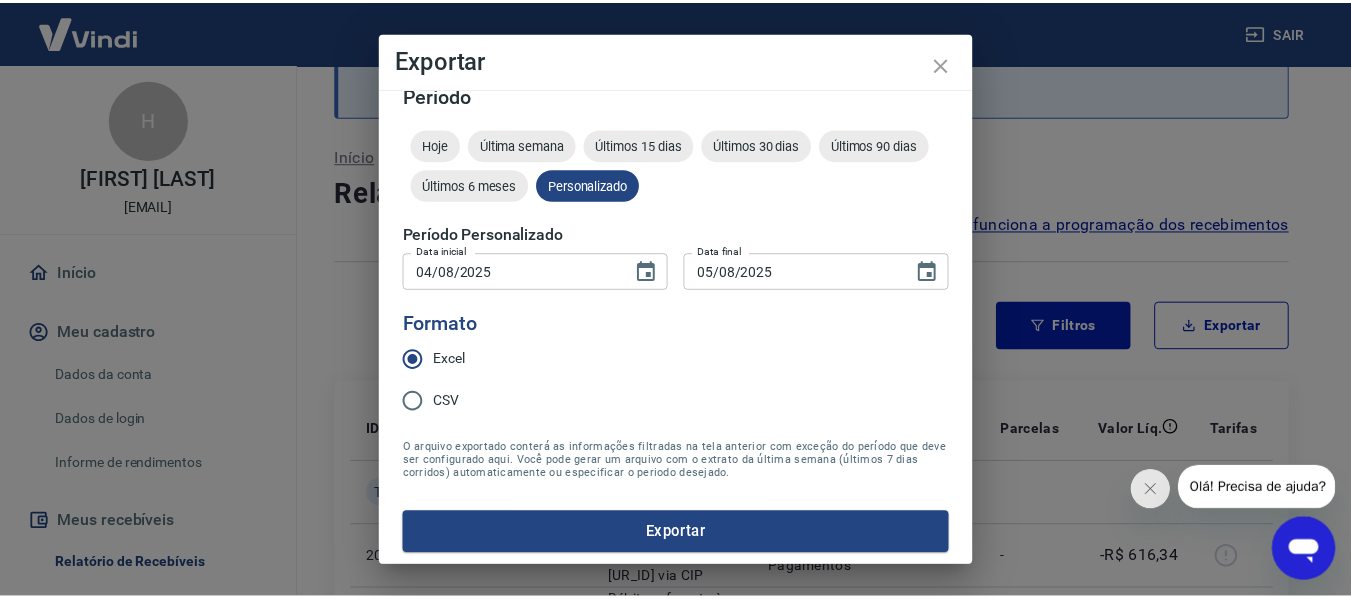 scroll, scrollTop: 25, scrollLeft: 0, axis: vertical 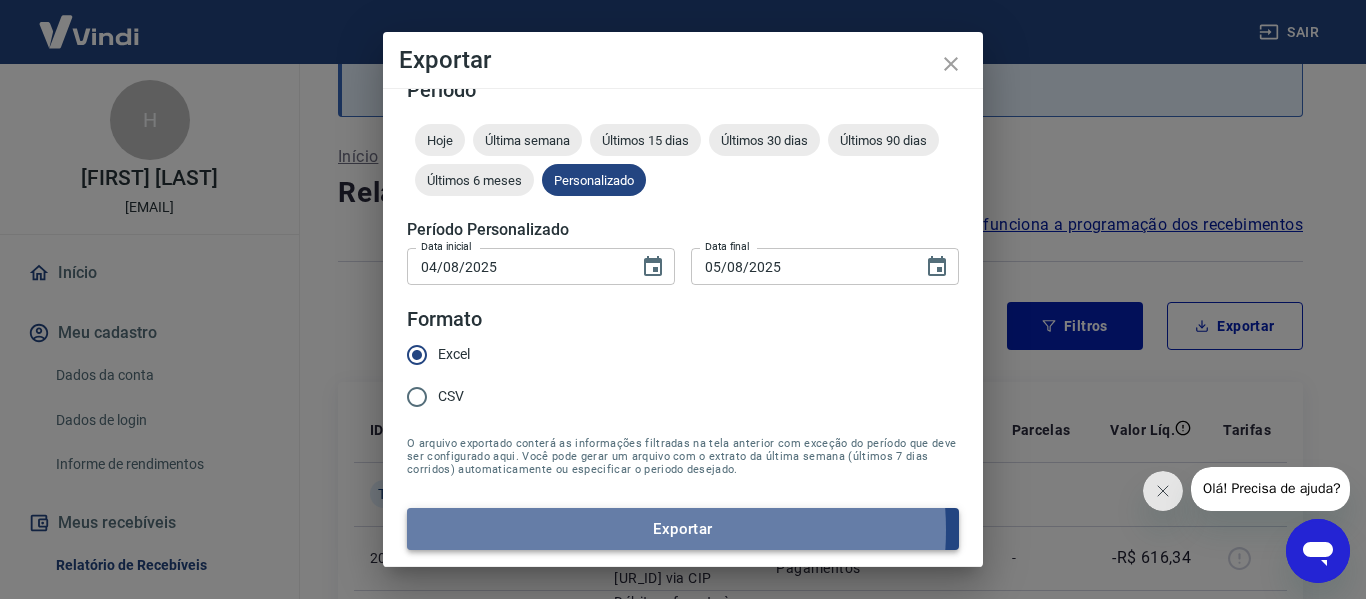 click on "Exportar" at bounding box center [683, 529] 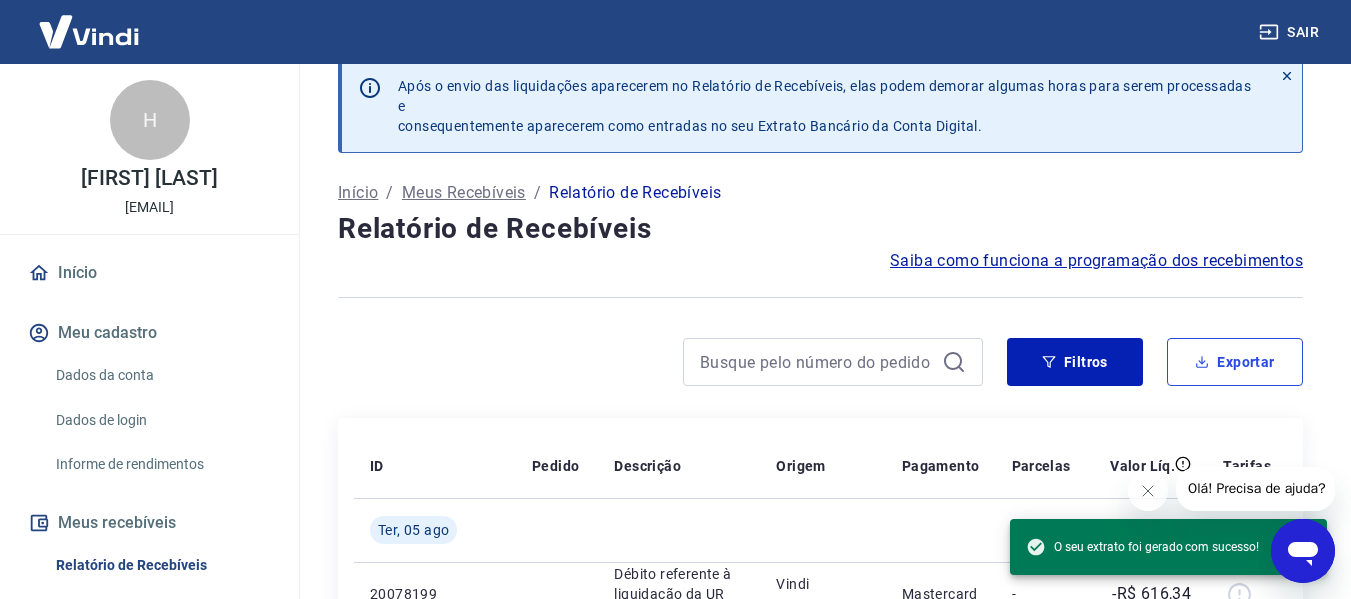 scroll, scrollTop: 0, scrollLeft: 0, axis: both 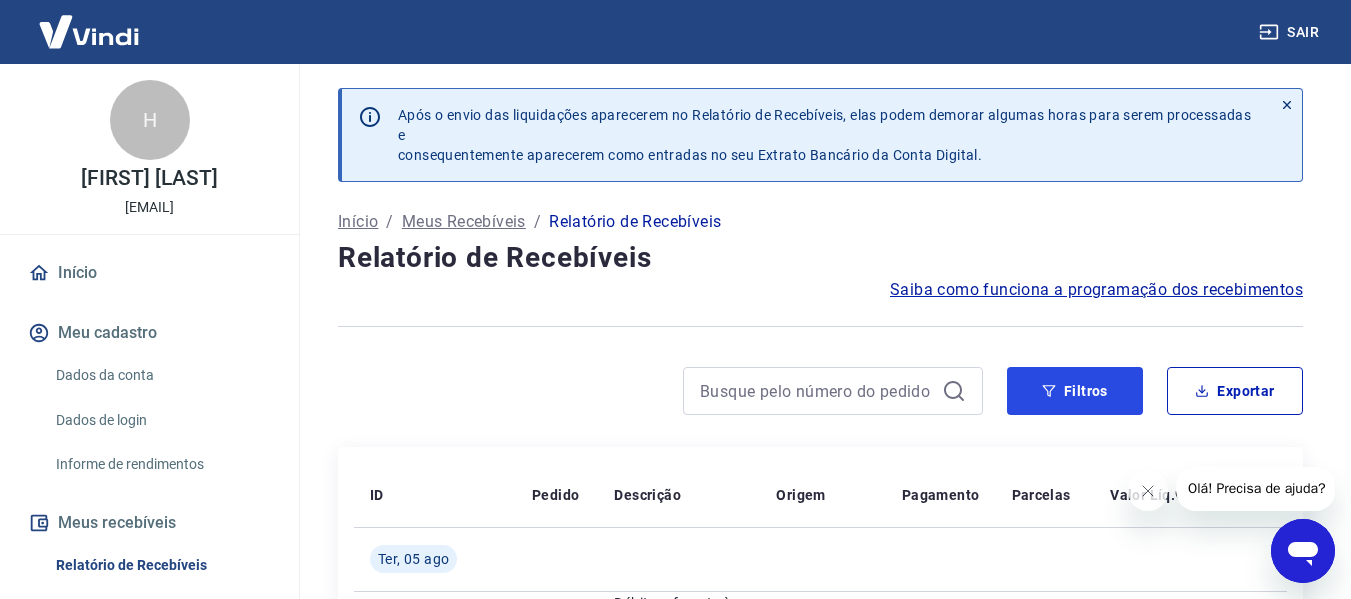 drag, startPoint x: 1078, startPoint y: 408, endPoint x: 884, endPoint y: 386, distance: 195.24344 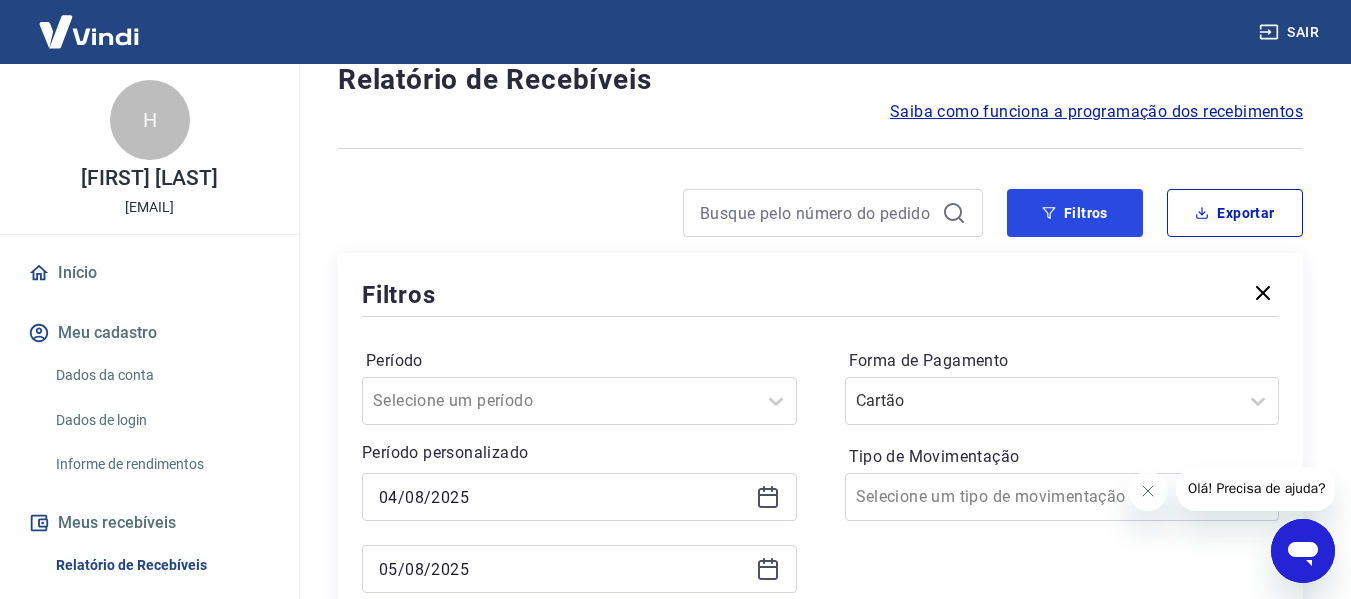 scroll, scrollTop: 400, scrollLeft: 0, axis: vertical 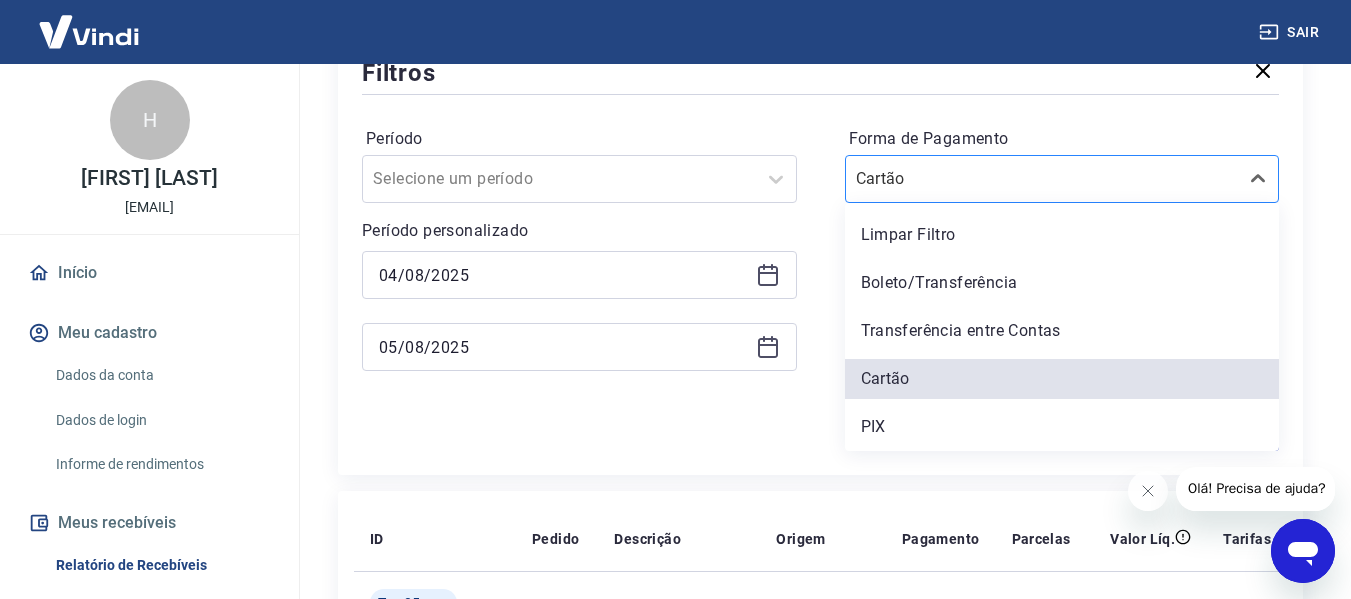 click on "Cartão" at bounding box center (1042, 179) 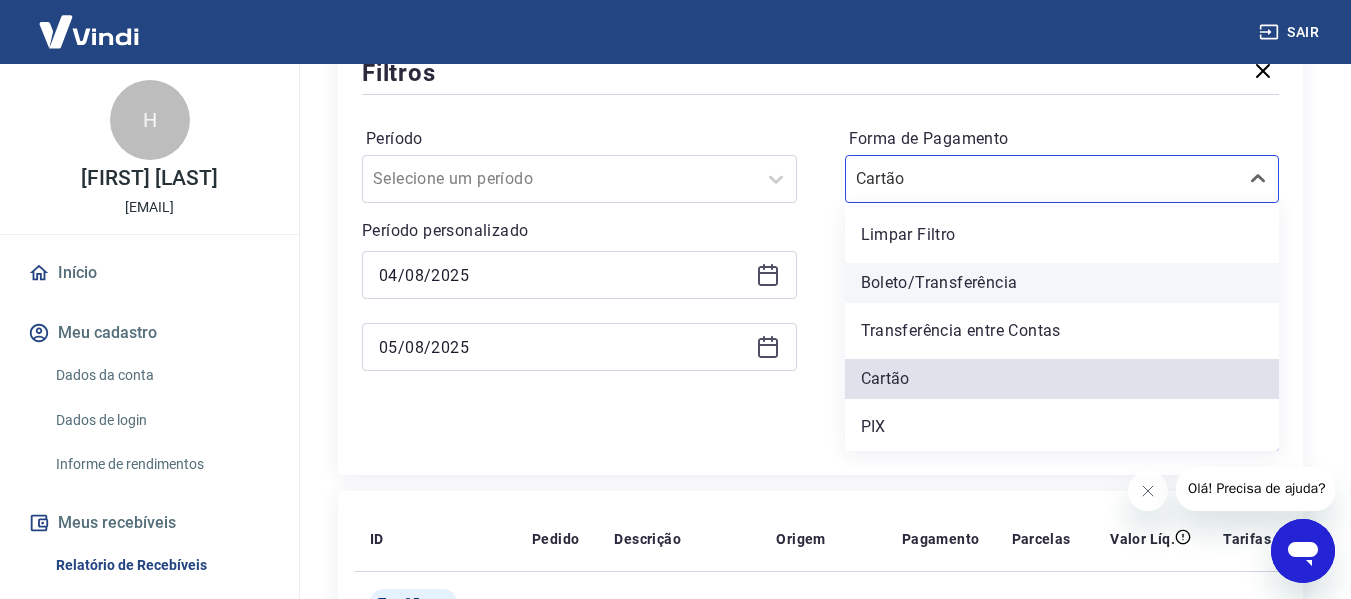 click on "Boleto/Transferência" at bounding box center [1062, 283] 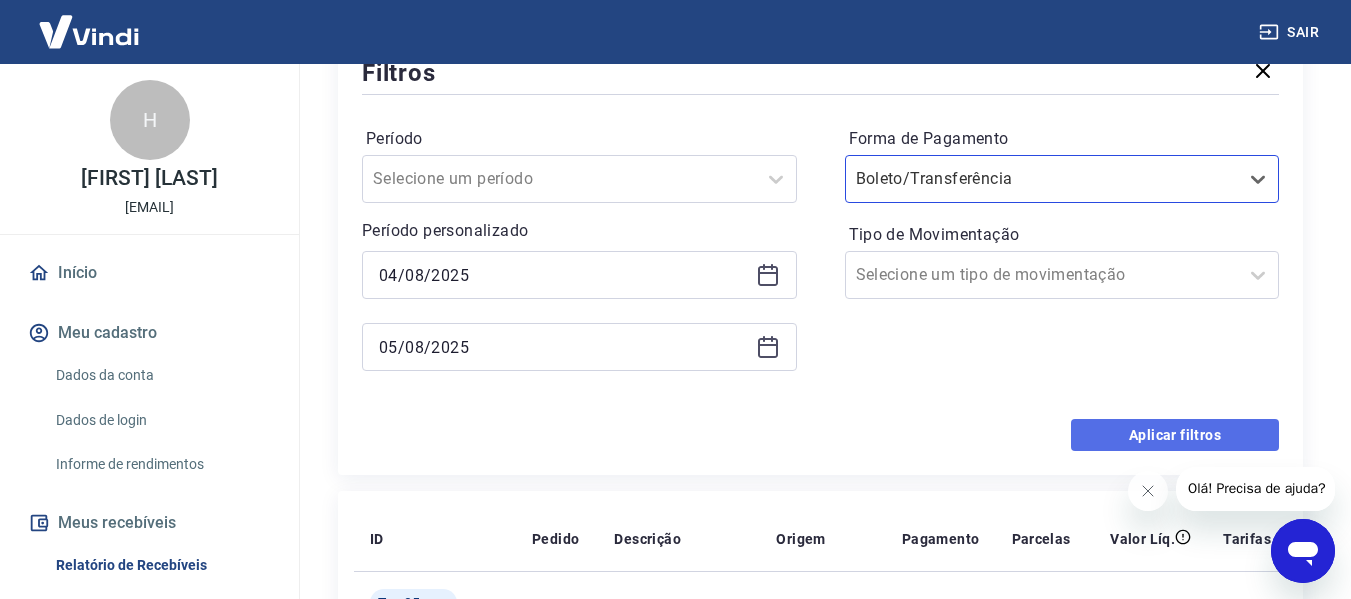 click on "Aplicar filtros" at bounding box center (1175, 435) 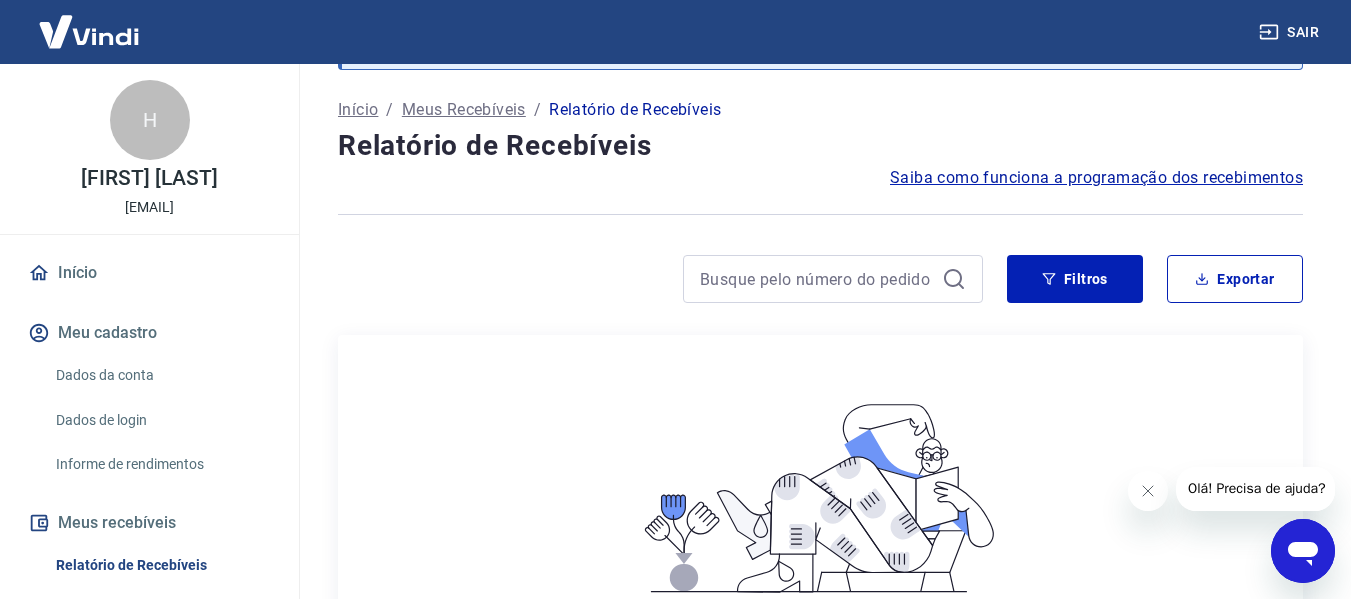 scroll, scrollTop: 12, scrollLeft: 0, axis: vertical 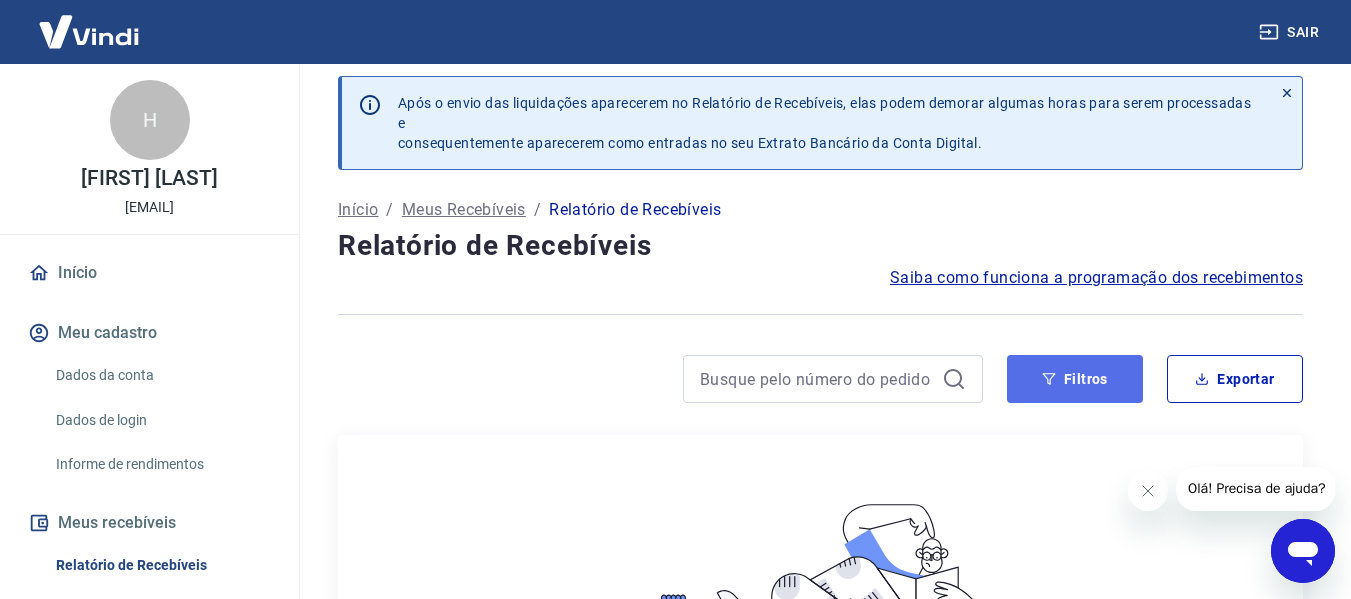 click on "Filtros" at bounding box center [1075, 379] 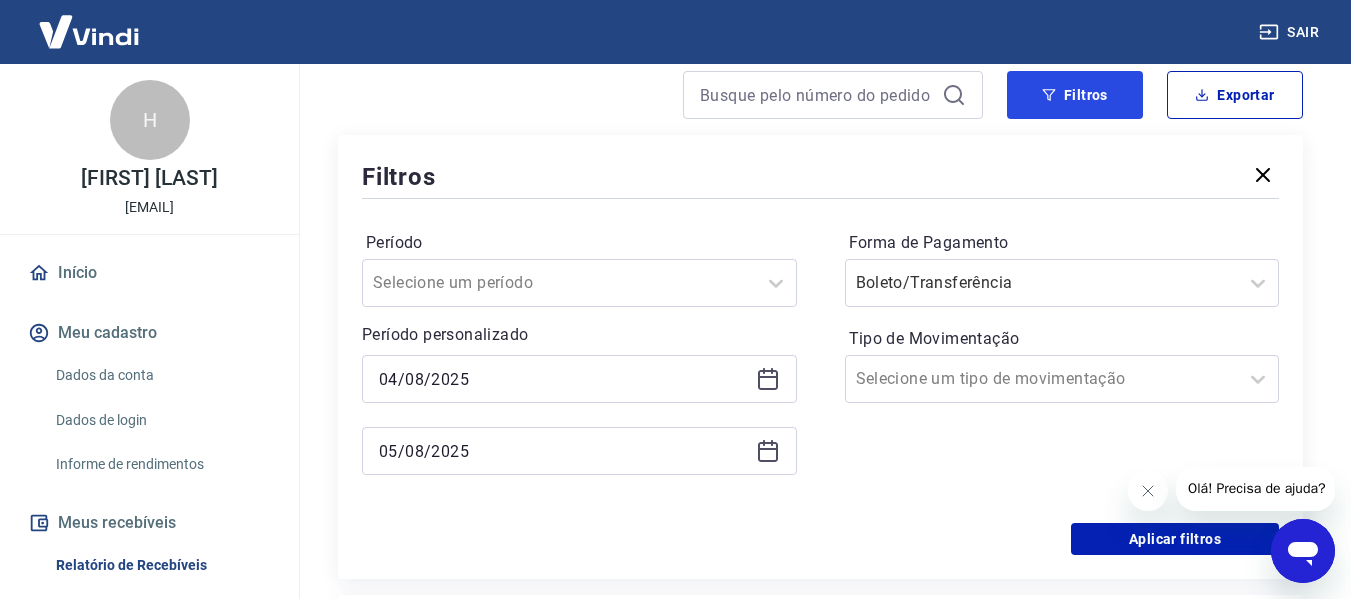 scroll, scrollTop: 312, scrollLeft: 0, axis: vertical 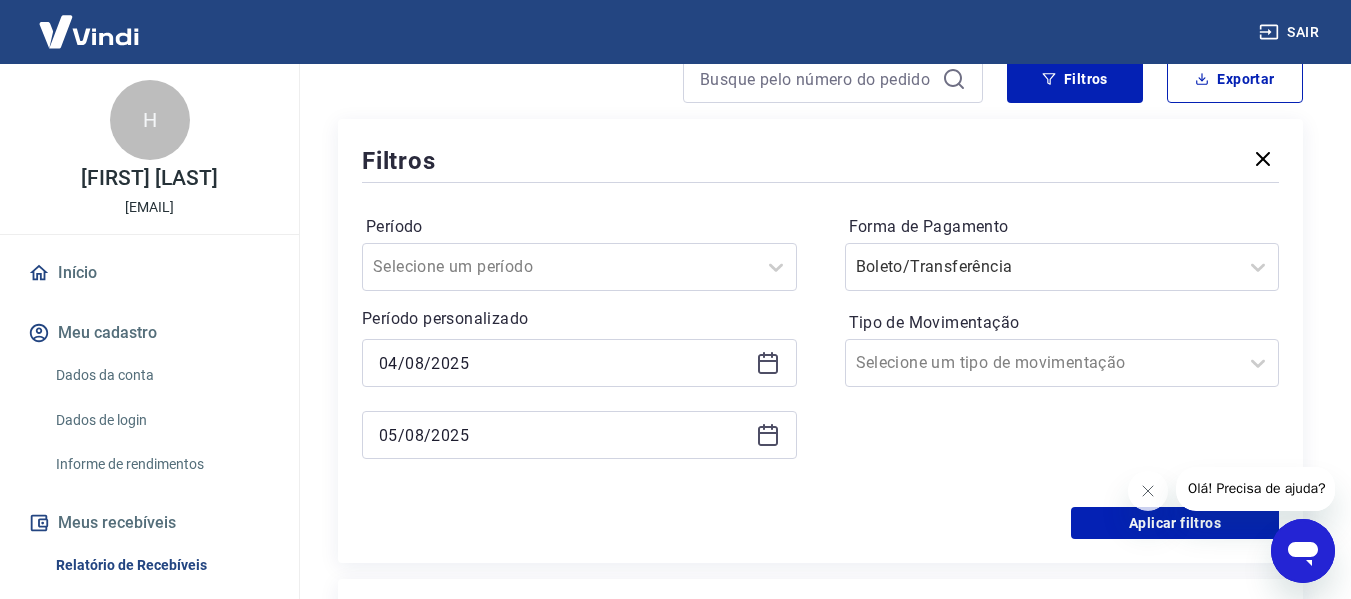 click 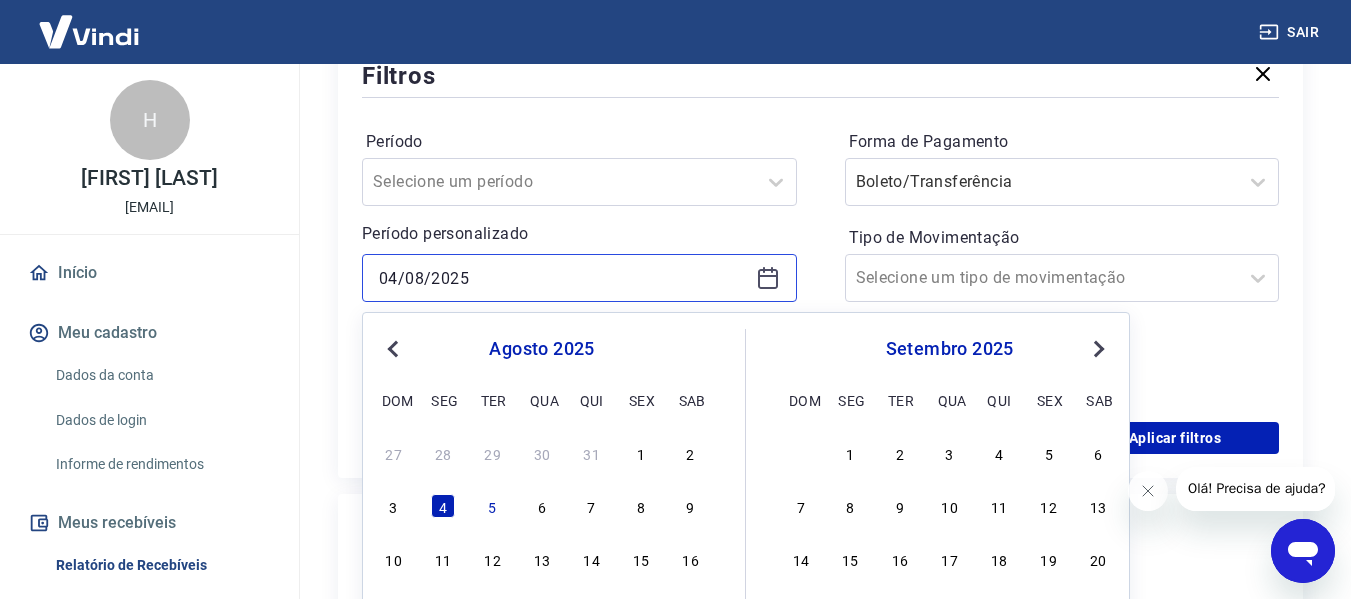 scroll, scrollTop: 512, scrollLeft: 0, axis: vertical 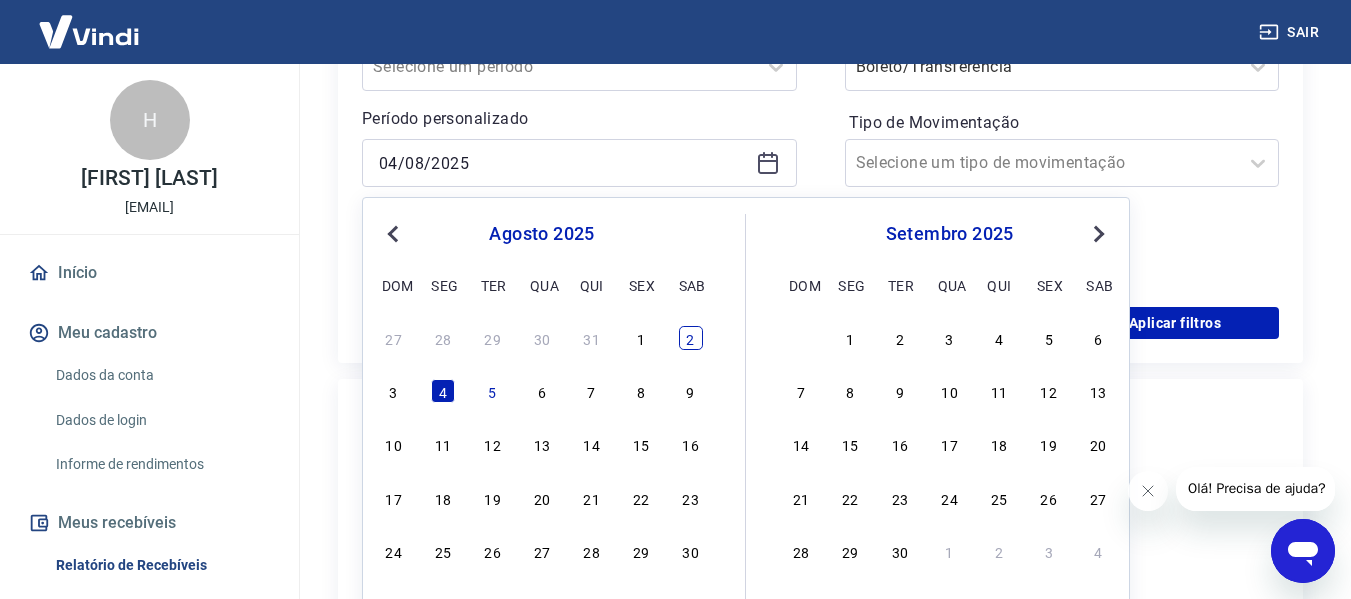 click on "2" at bounding box center [691, 338] 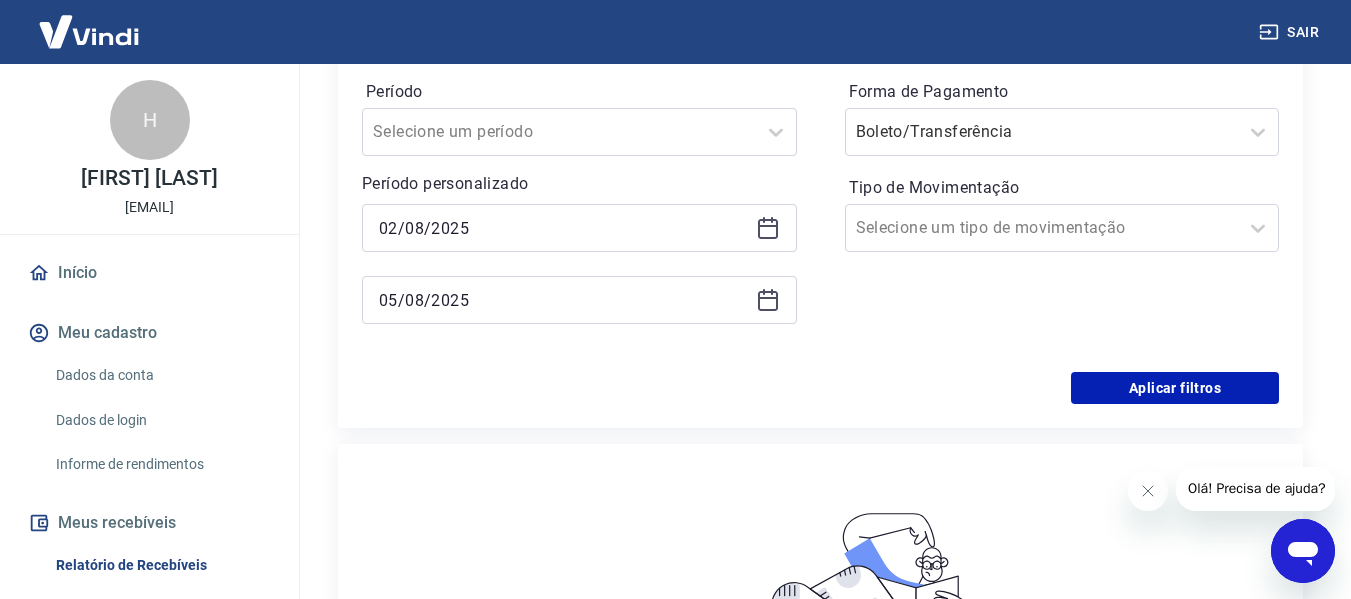 scroll, scrollTop: 412, scrollLeft: 0, axis: vertical 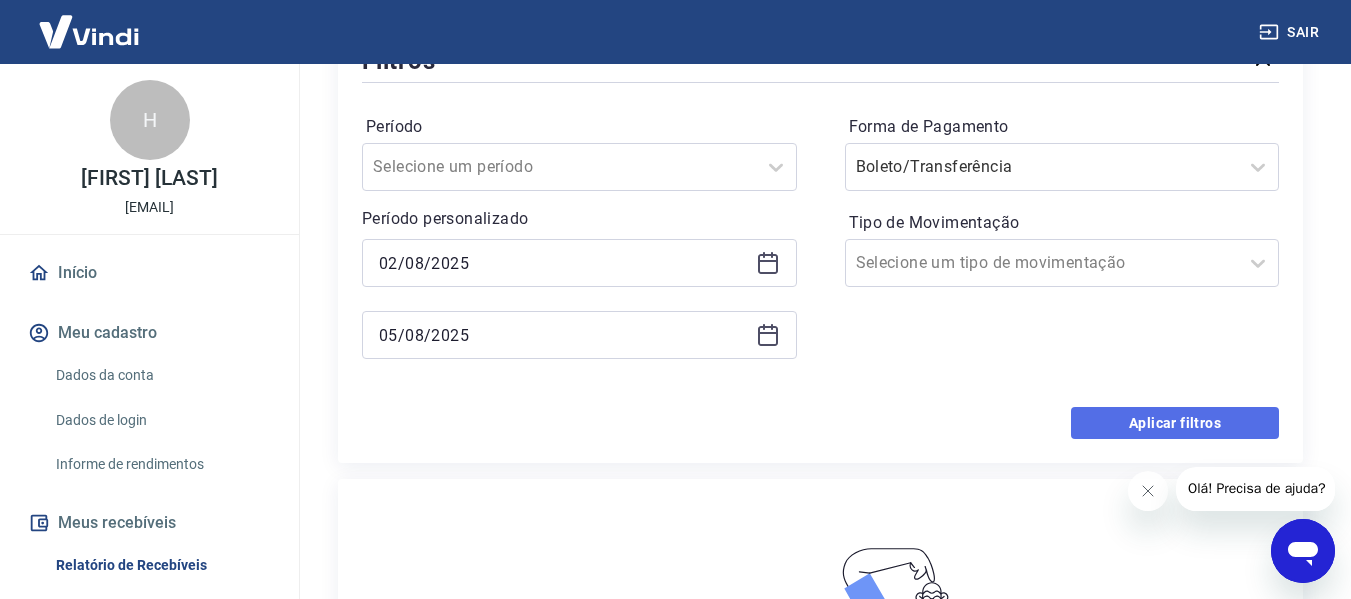 click on "Aplicar filtros" at bounding box center [1175, 423] 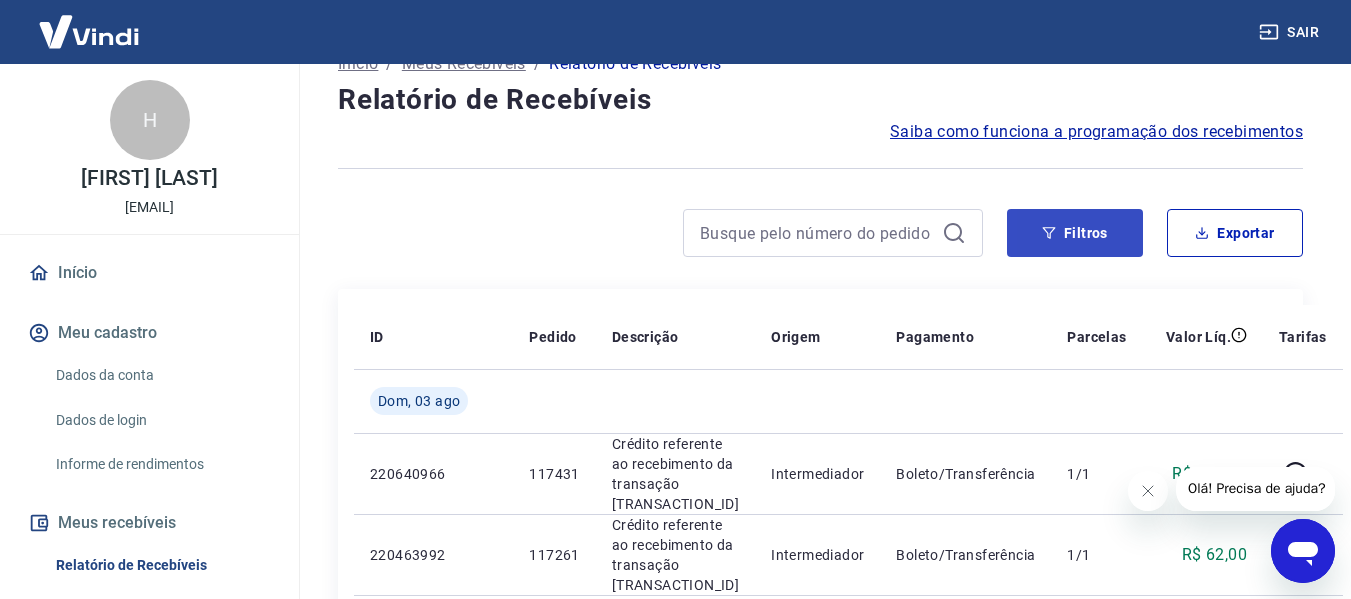 scroll, scrollTop: 112, scrollLeft: 0, axis: vertical 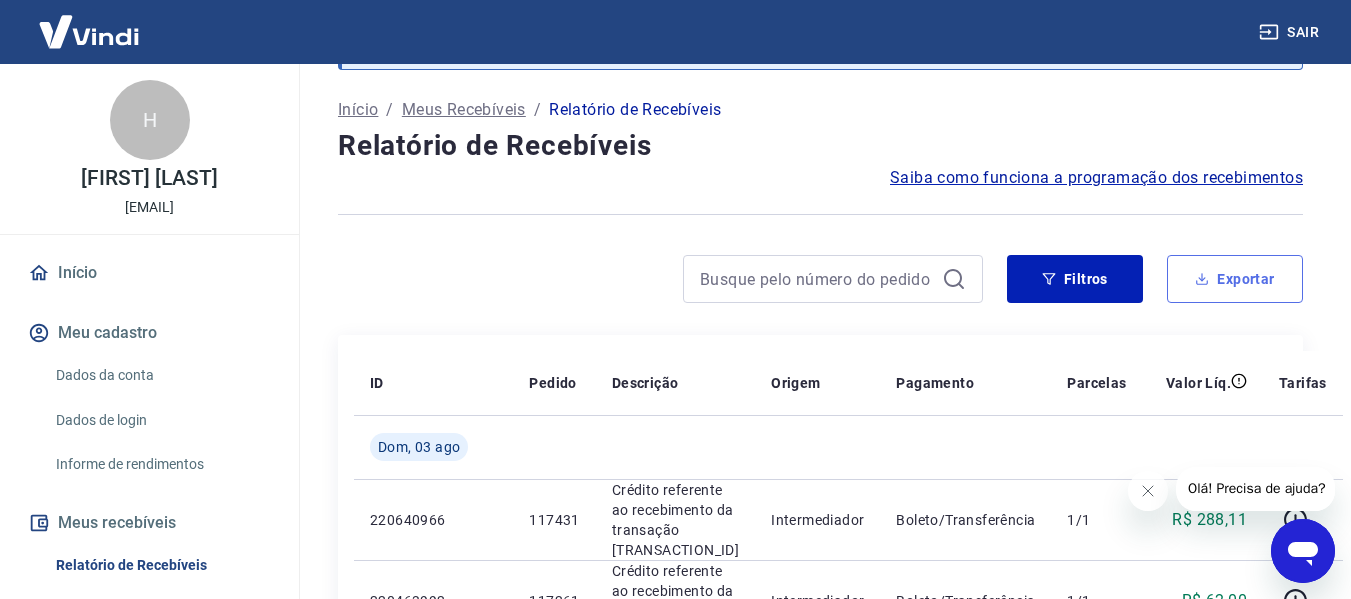 click on "Exportar" at bounding box center (1235, 279) 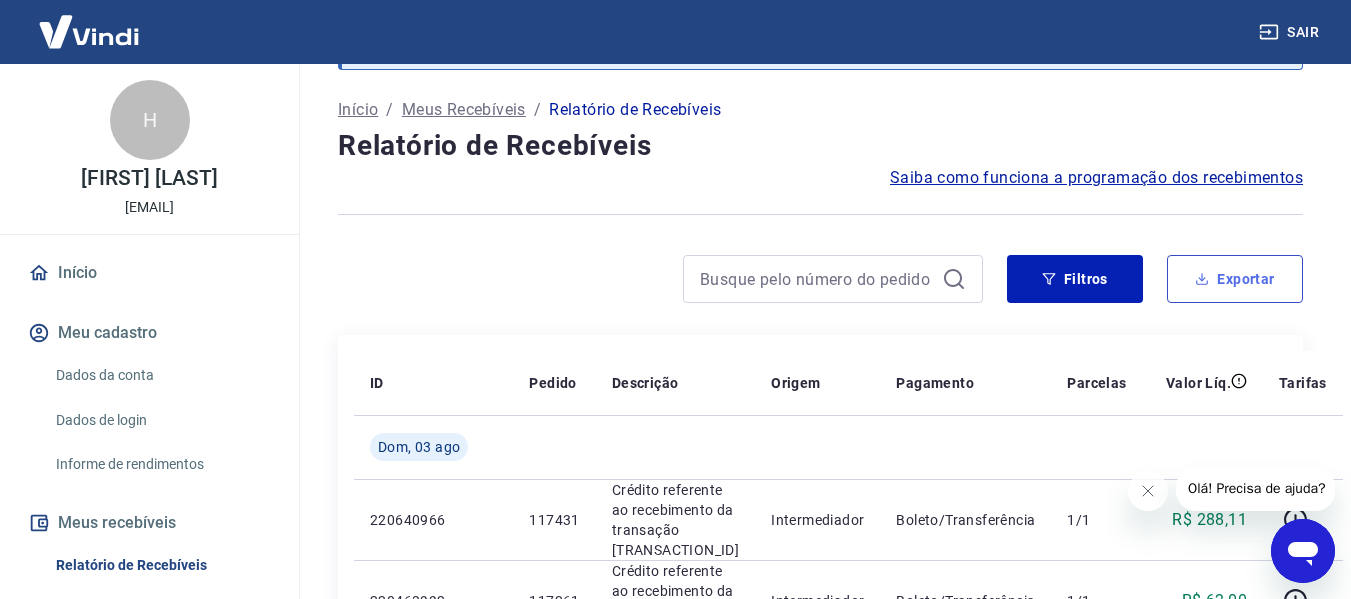type on "02/08/2025" 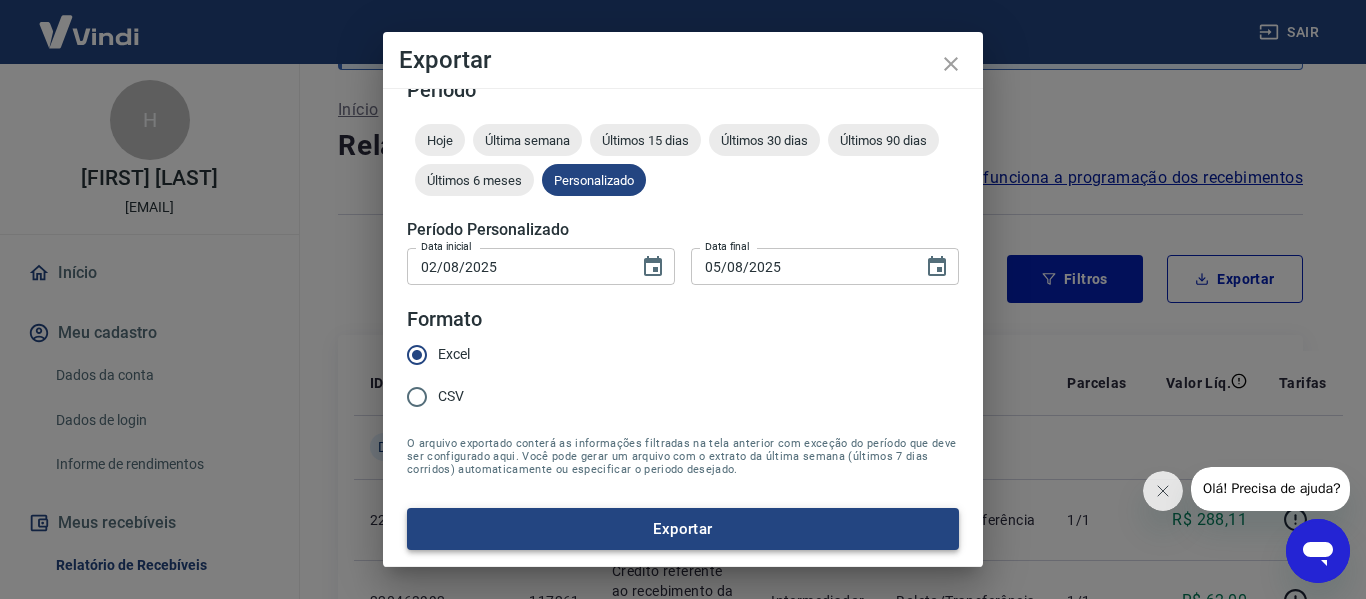 click on "Exportar" at bounding box center (683, 529) 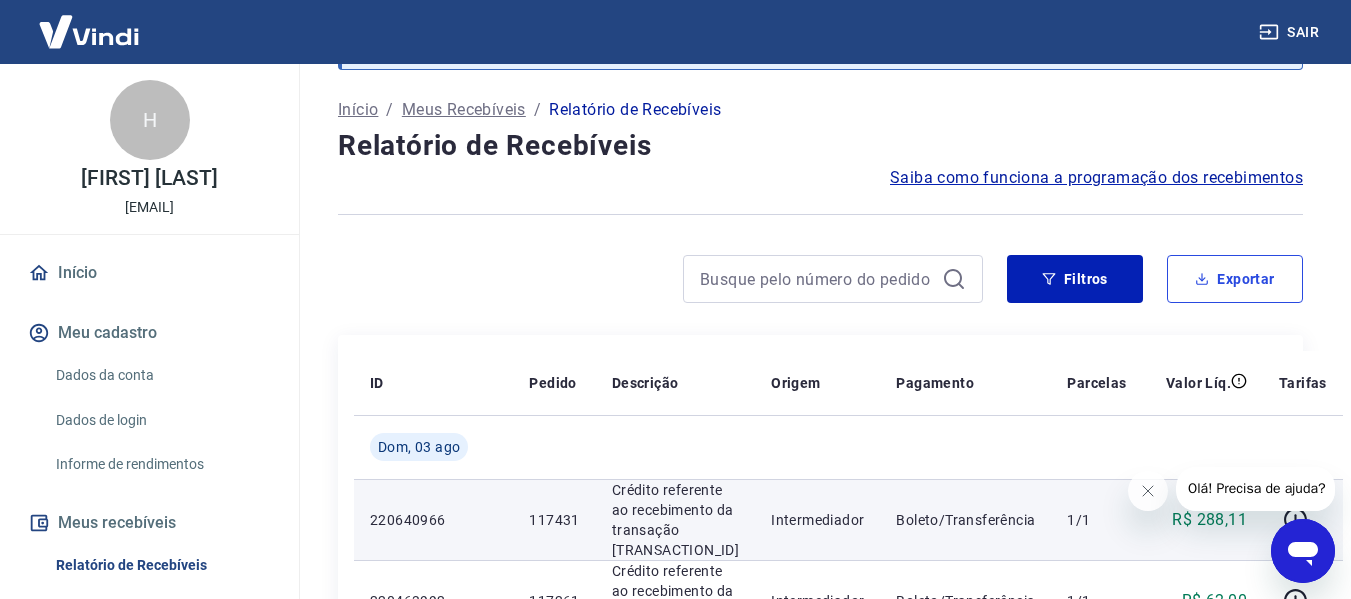 type 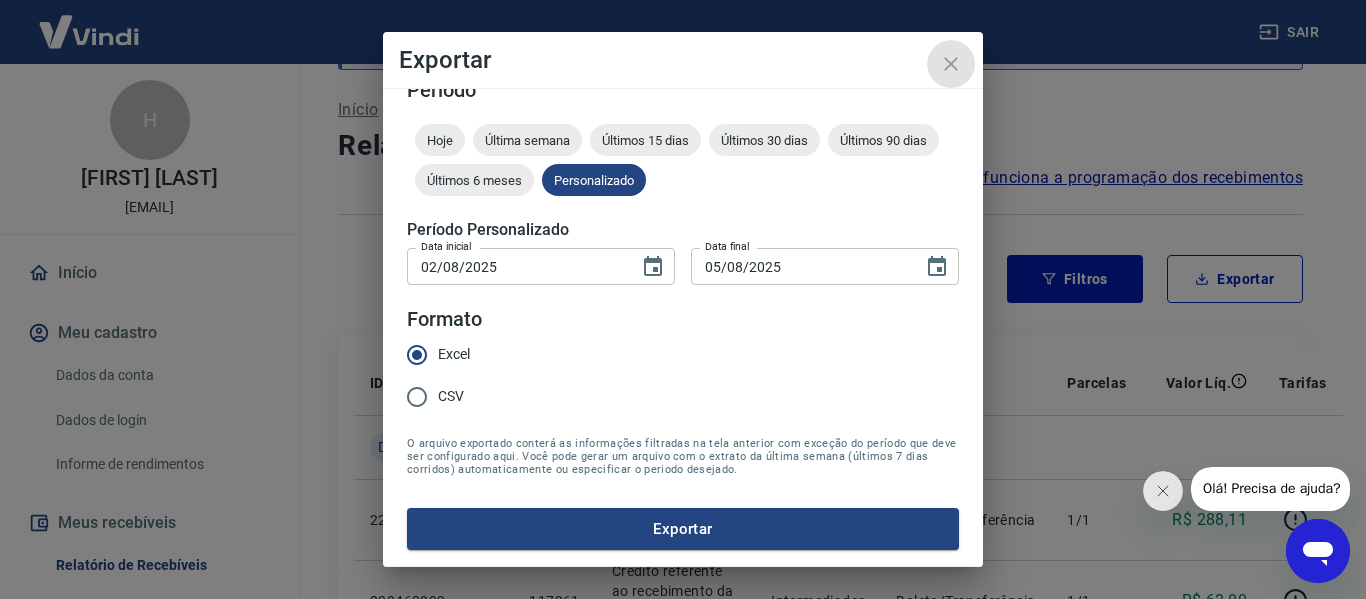drag, startPoint x: 955, startPoint y: 57, endPoint x: 790, endPoint y: 85, distance: 167.3589 